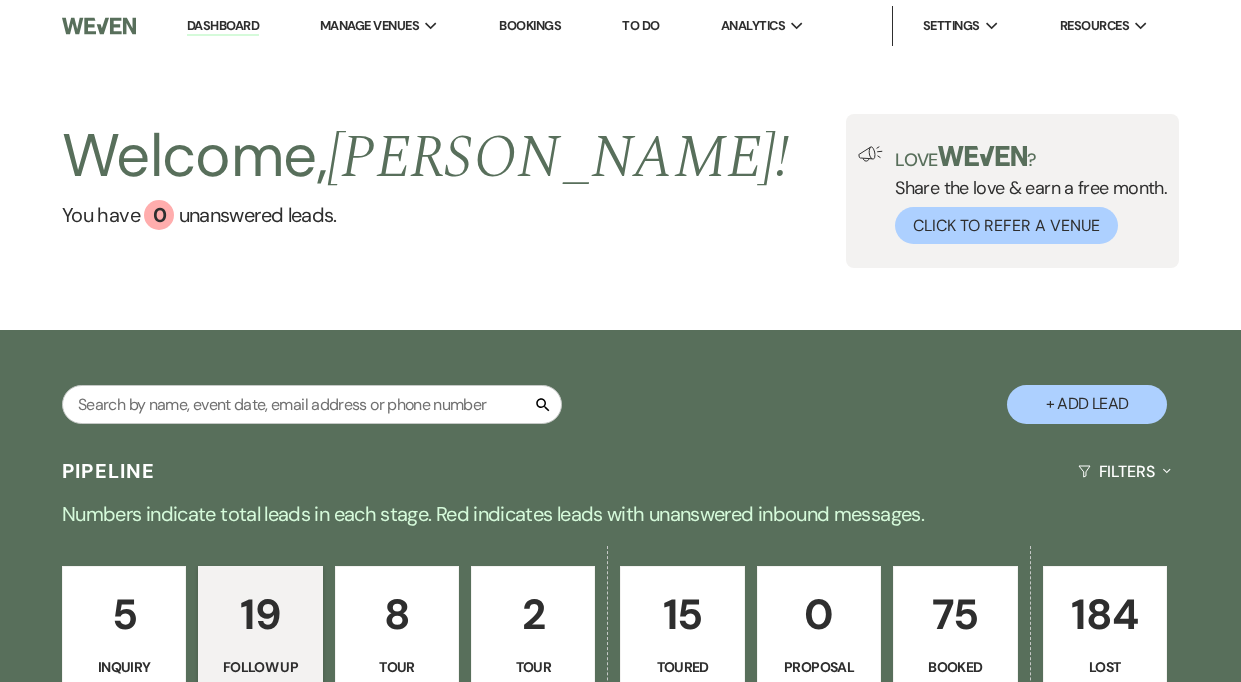 select on "9" 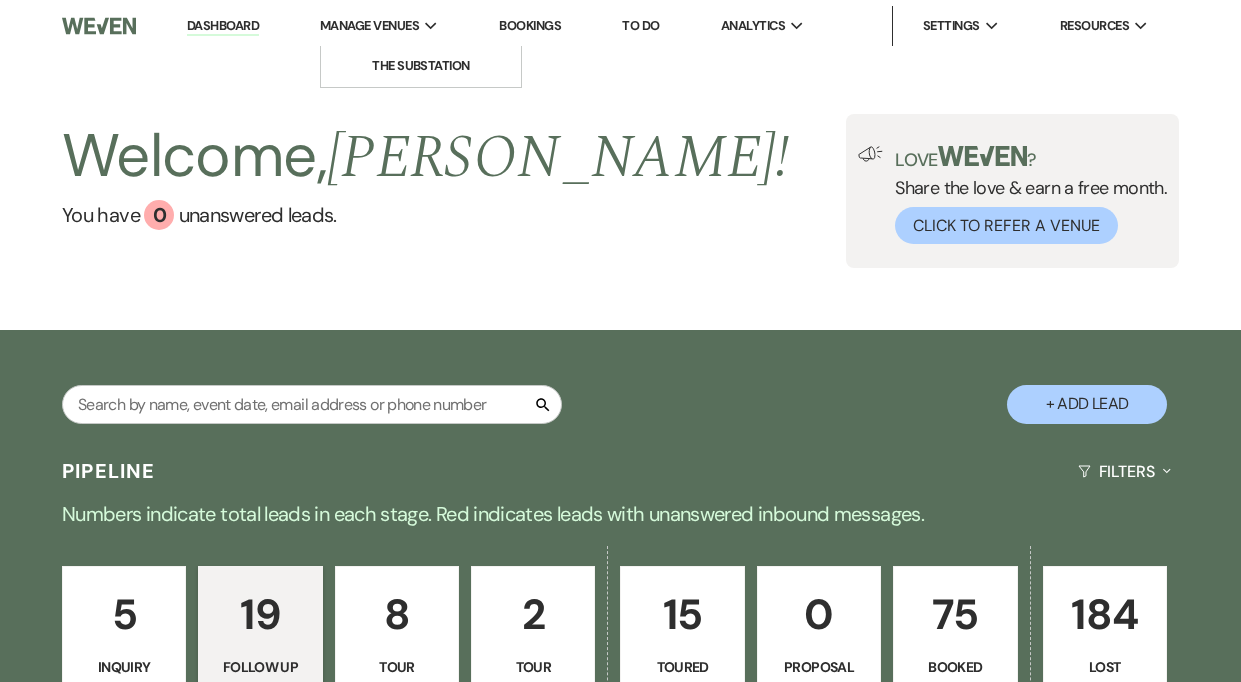 scroll, scrollTop: 0, scrollLeft: 0, axis: both 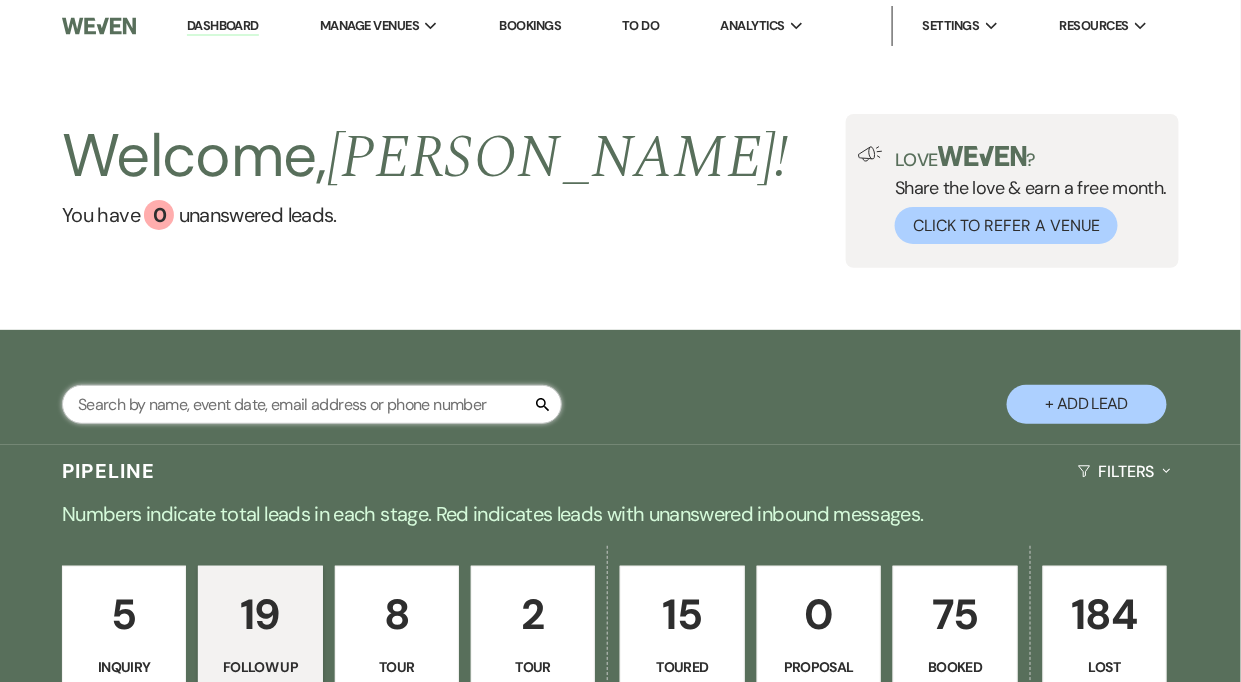 click at bounding box center (312, 404) 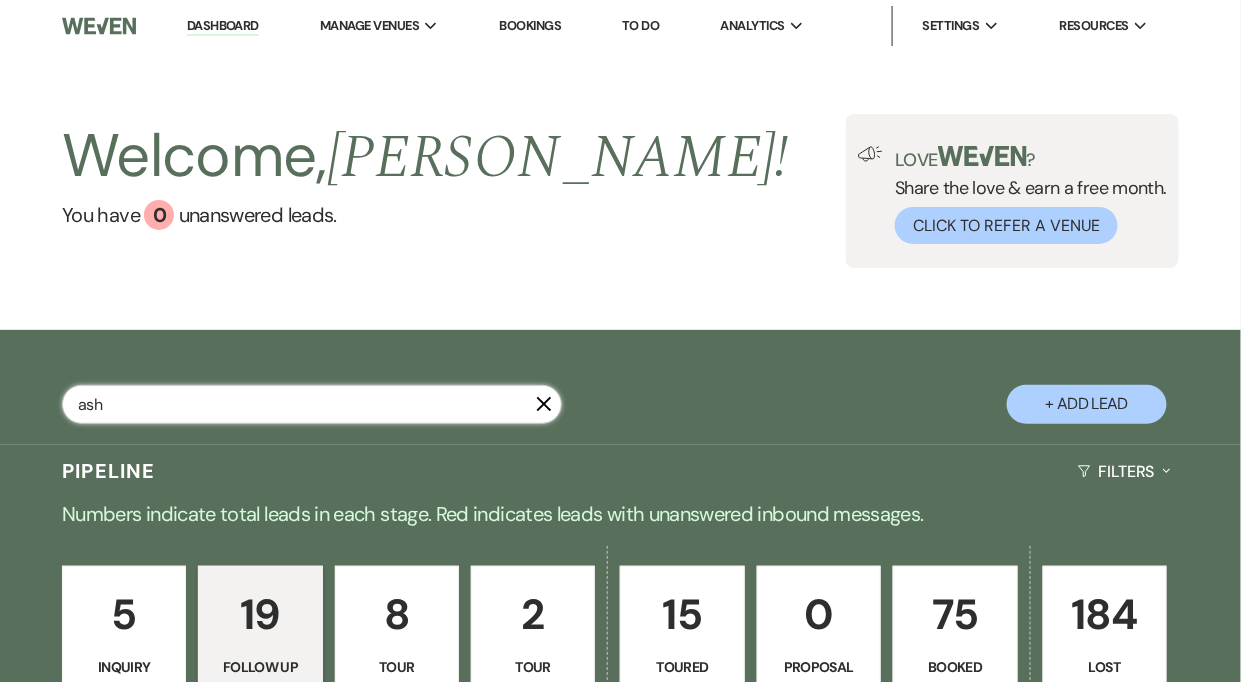 type on "ashe" 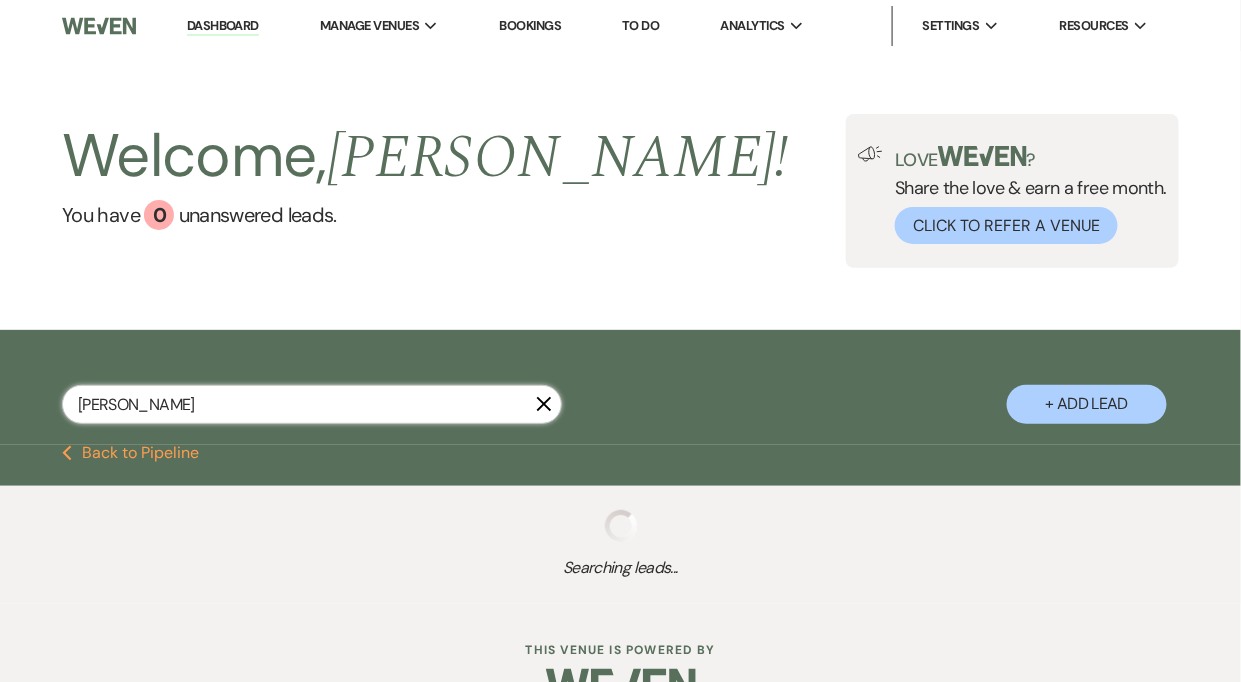 select on "5" 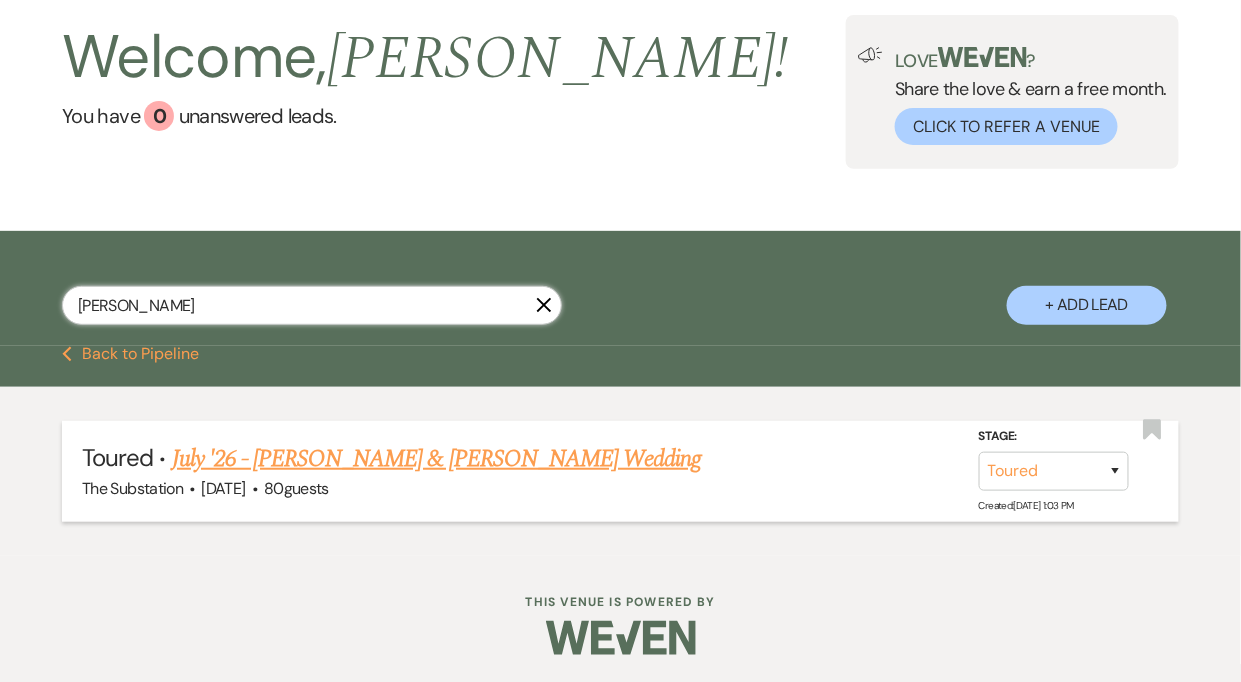 scroll, scrollTop: 99, scrollLeft: 0, axis: vertical 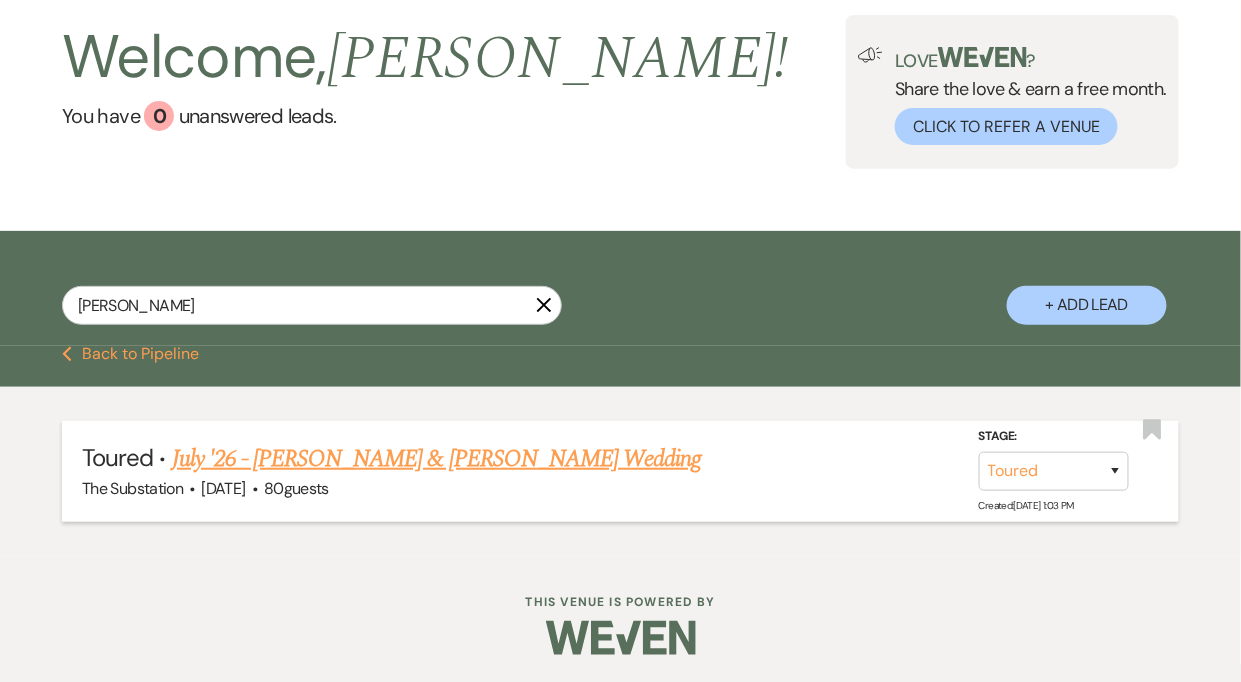 click on "July '26 - Daniel Callahan & Ashe's Wedding" at bounding box center (437, 459) 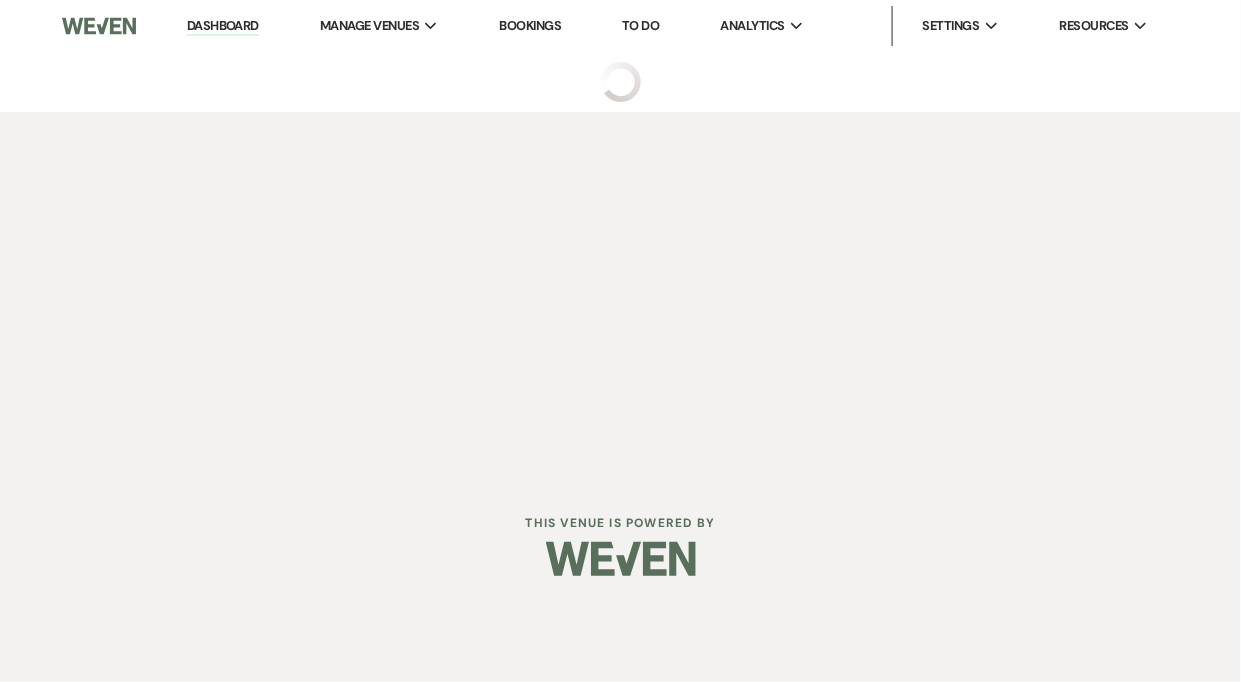 select on "5" 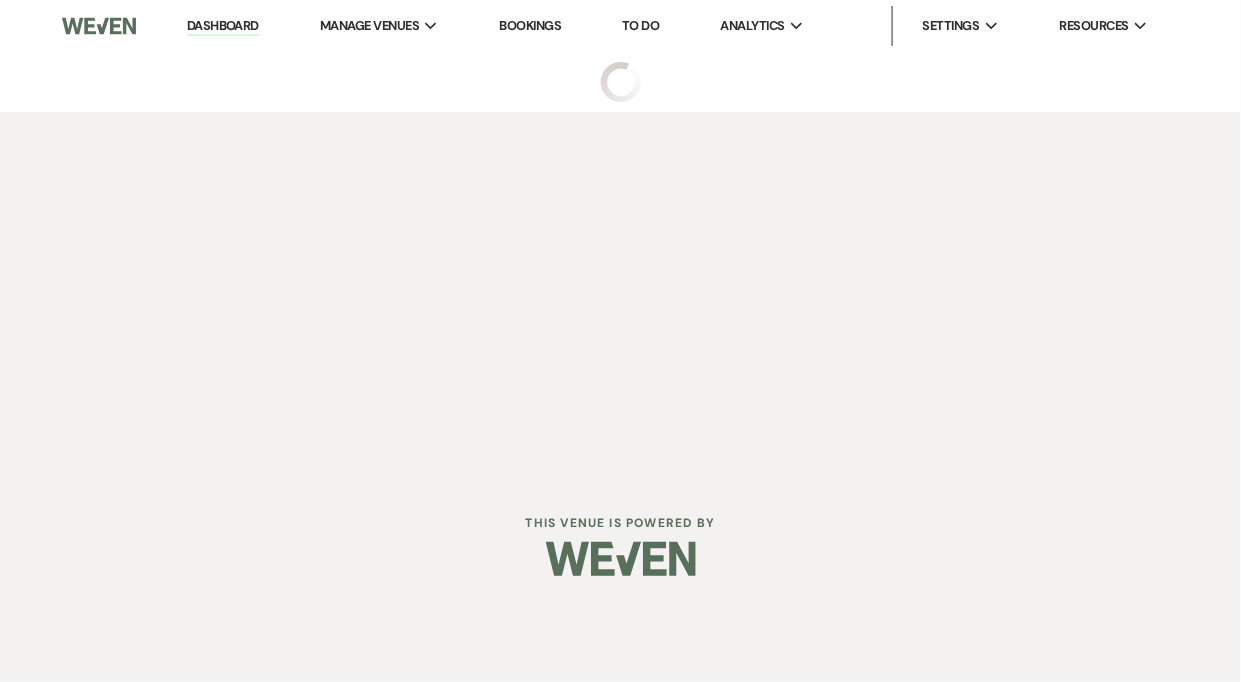 select on "5" 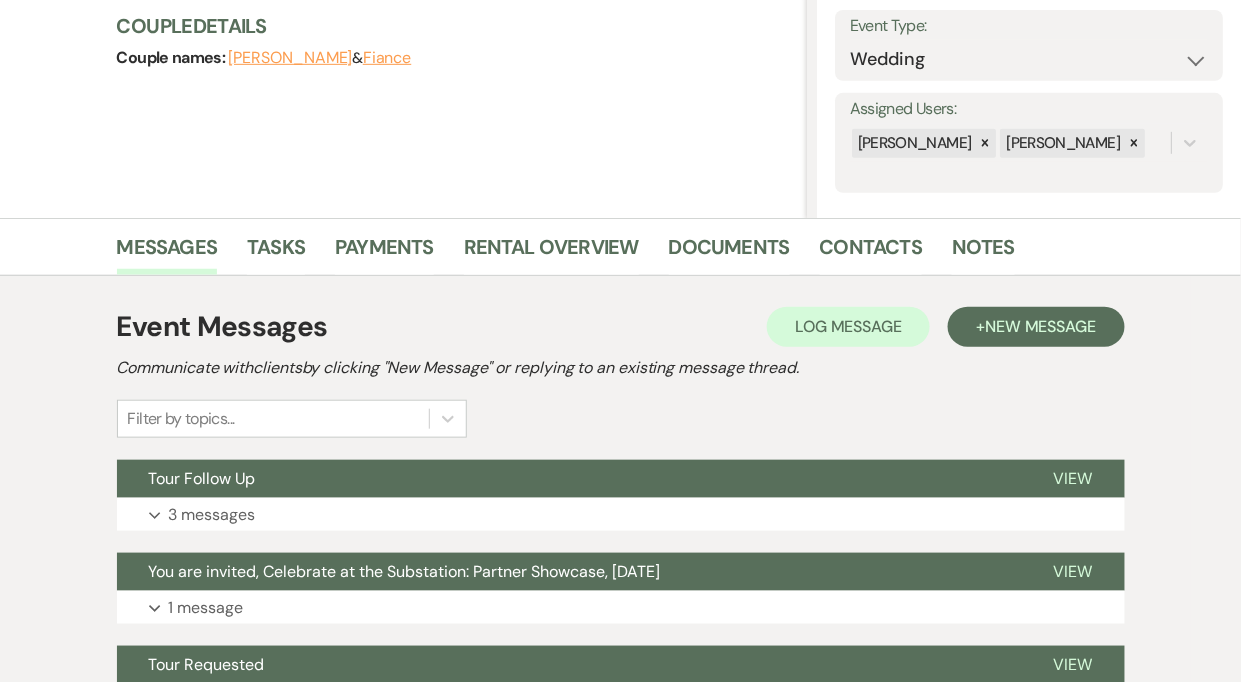 scroll, scrollTop: 0, scrollLeft: 0, axis: both 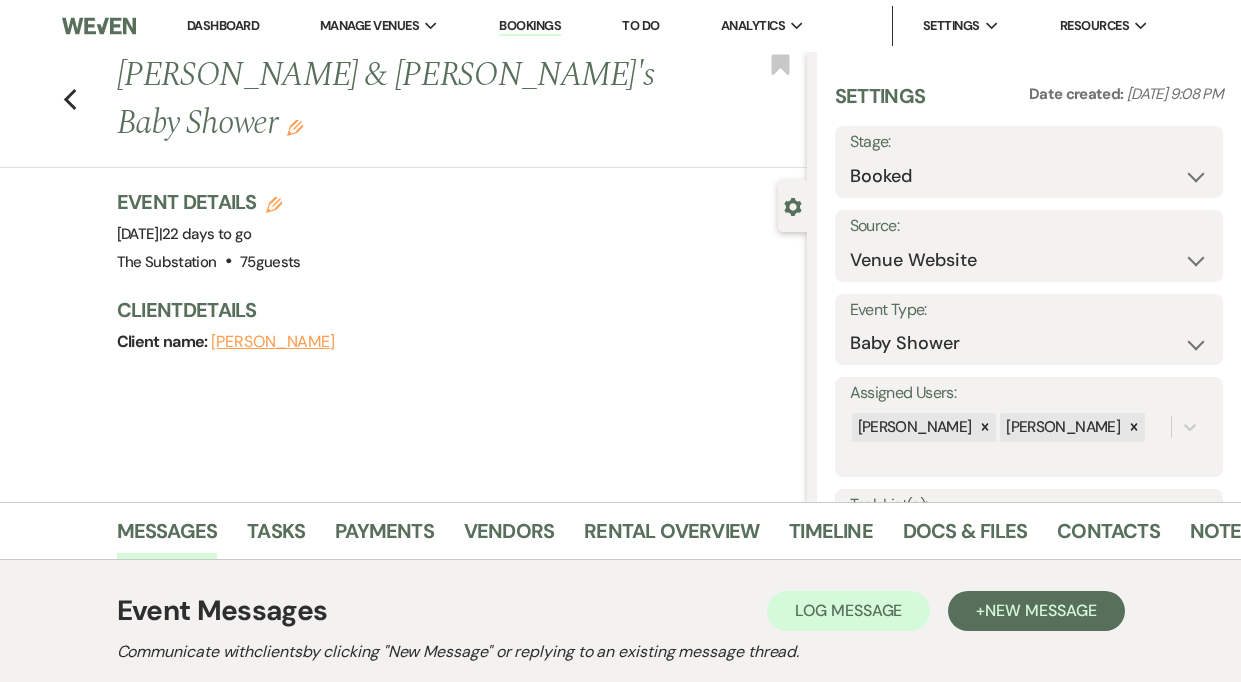 select on "5" 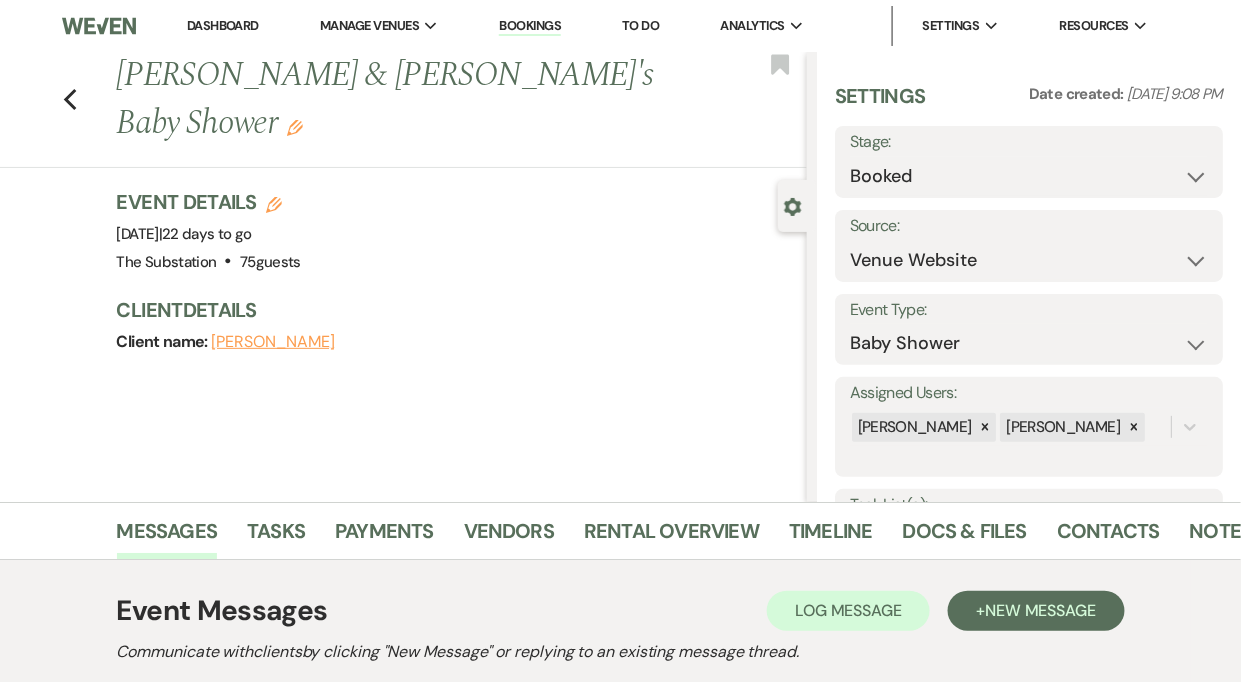 scroll, scrollTop: 0, scrollLeft: 0, axis: both 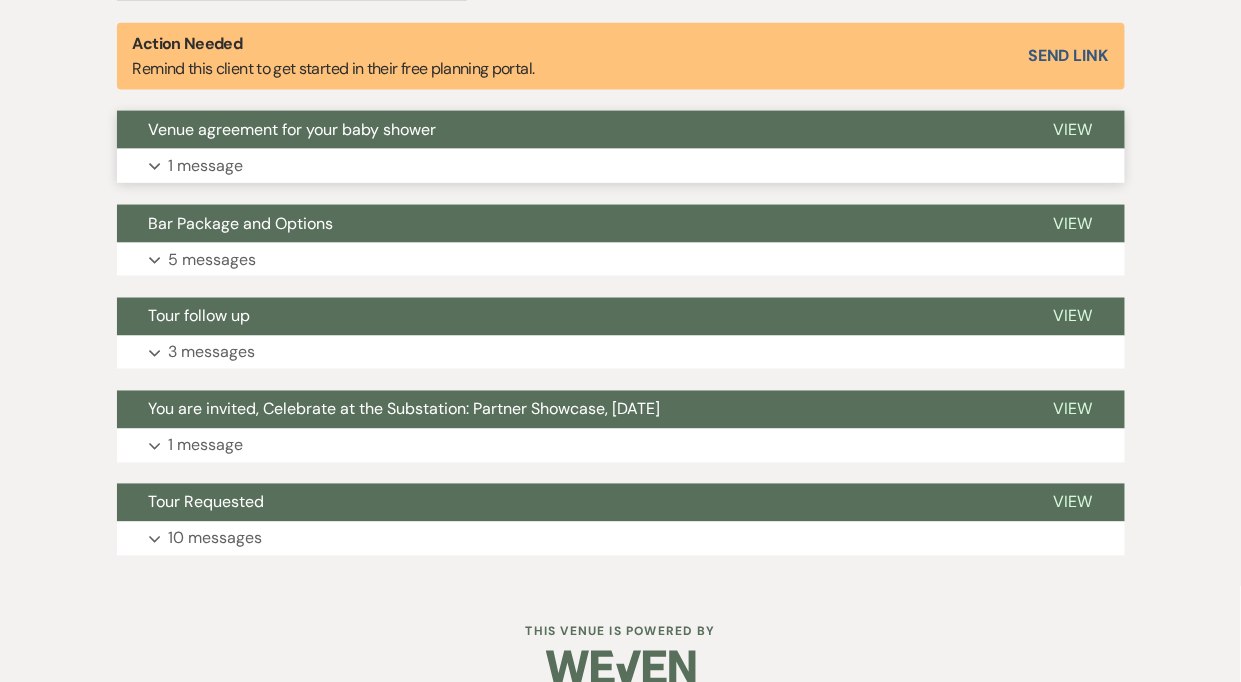 click on "Expand 1 message" at bounding box center (621, 166) 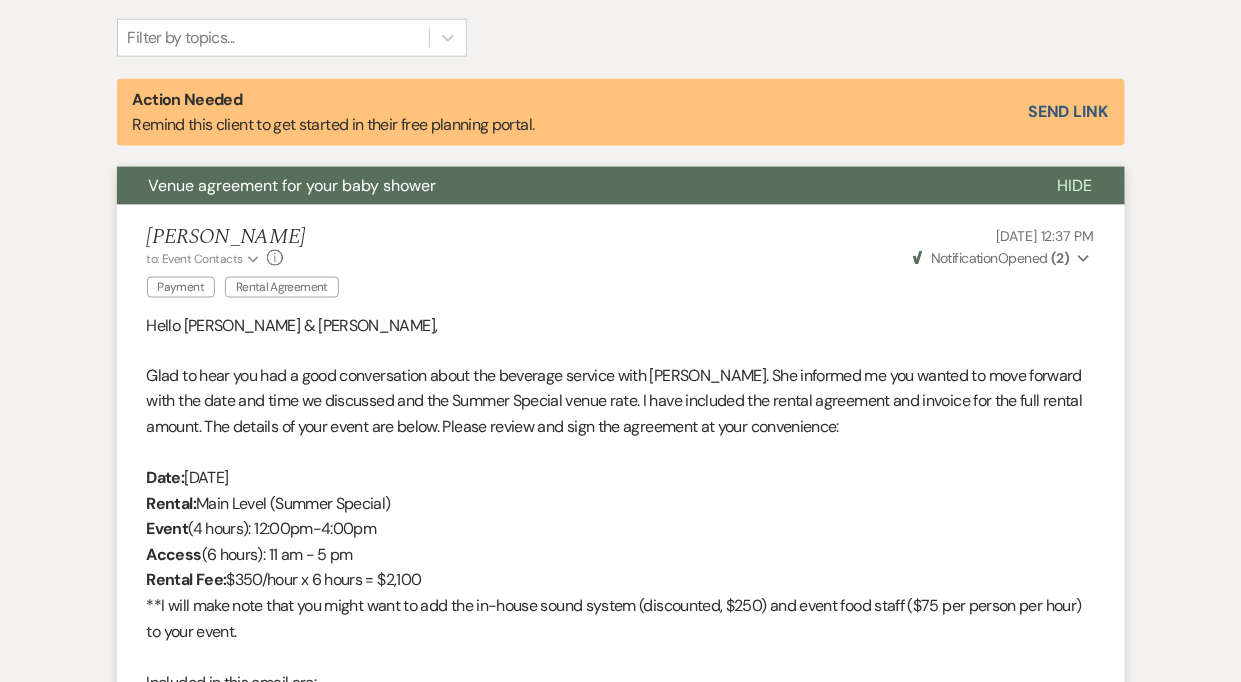 scroll, scrollTop: 0, scrollLeft: 0, axis: both 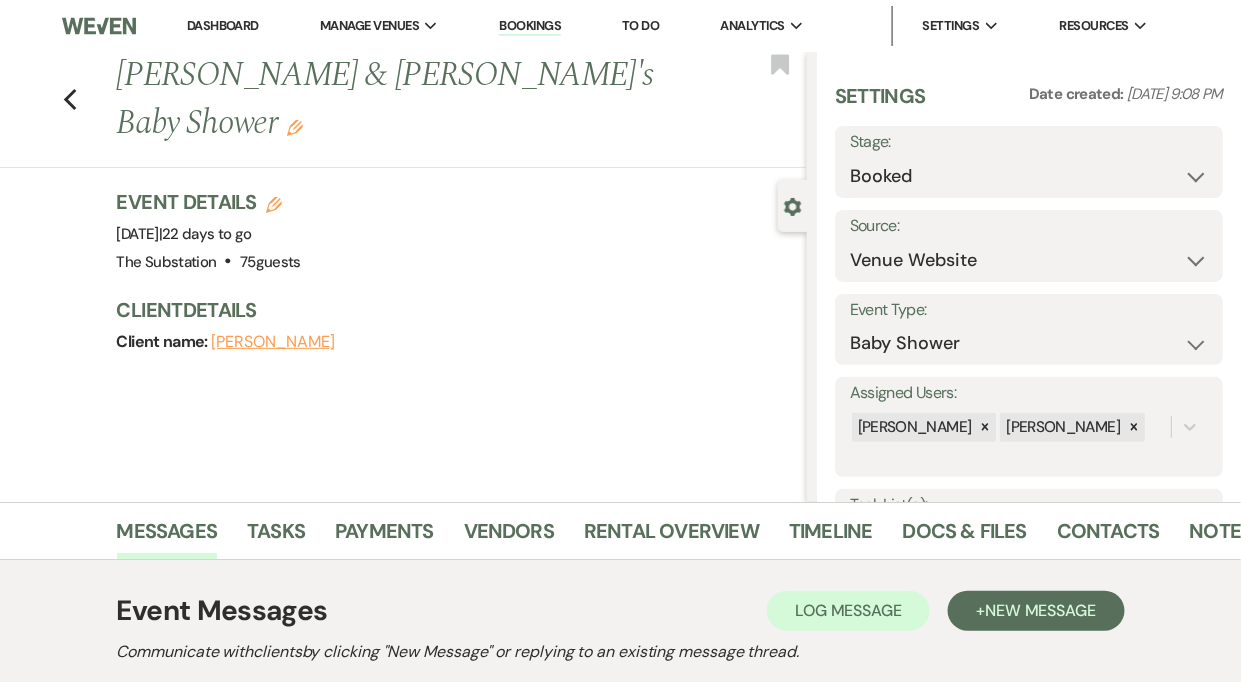 click on "Dashboard" at bounding box center (223, 25) 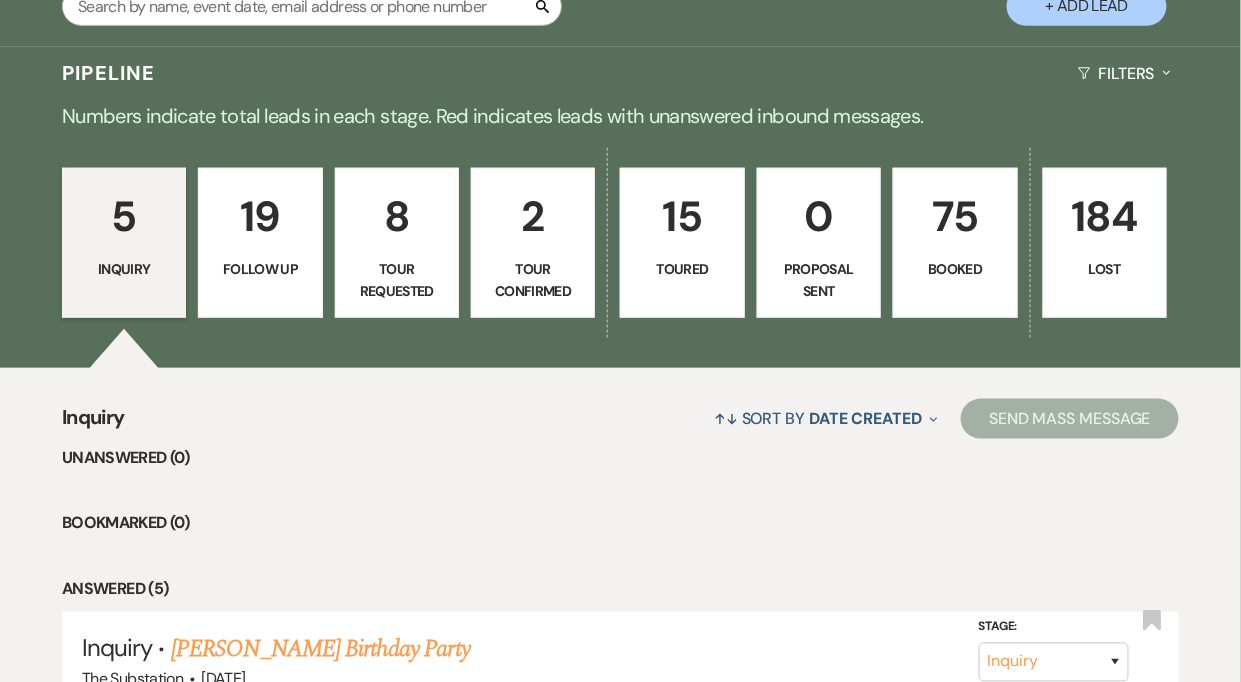 click on "75" at bounding box center [955, 216] 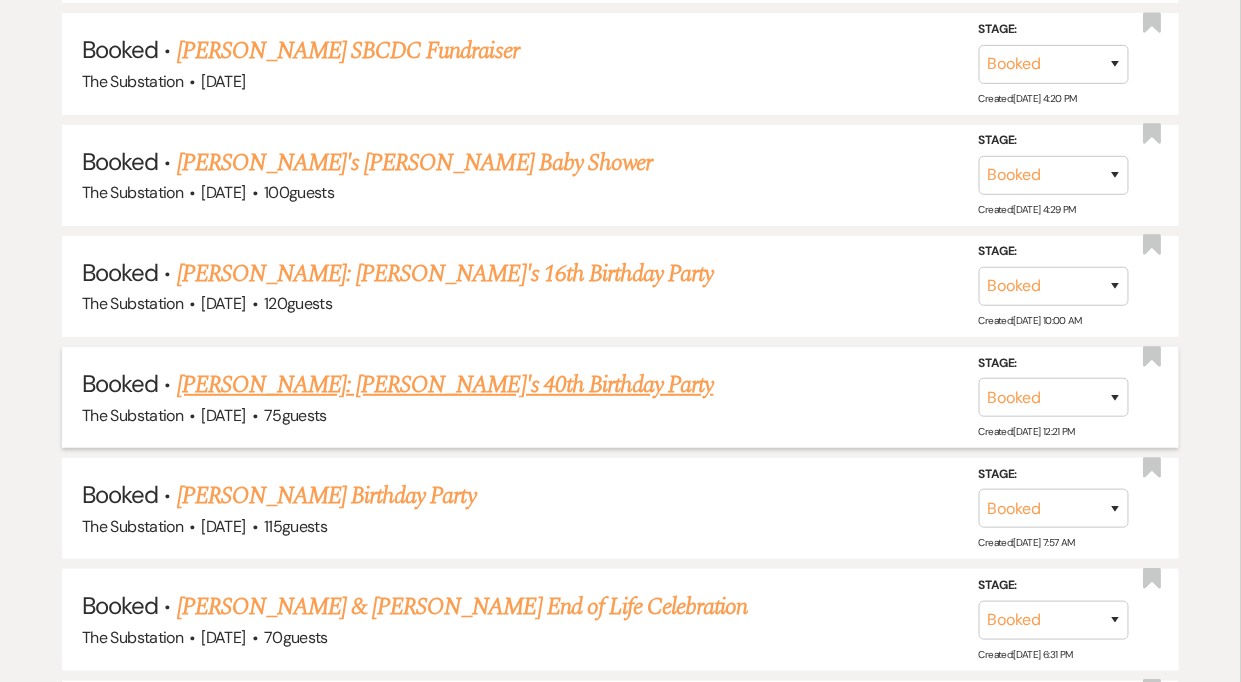 scroll, scrollTop: 2108, scrollLeft: 0, axis: vertical 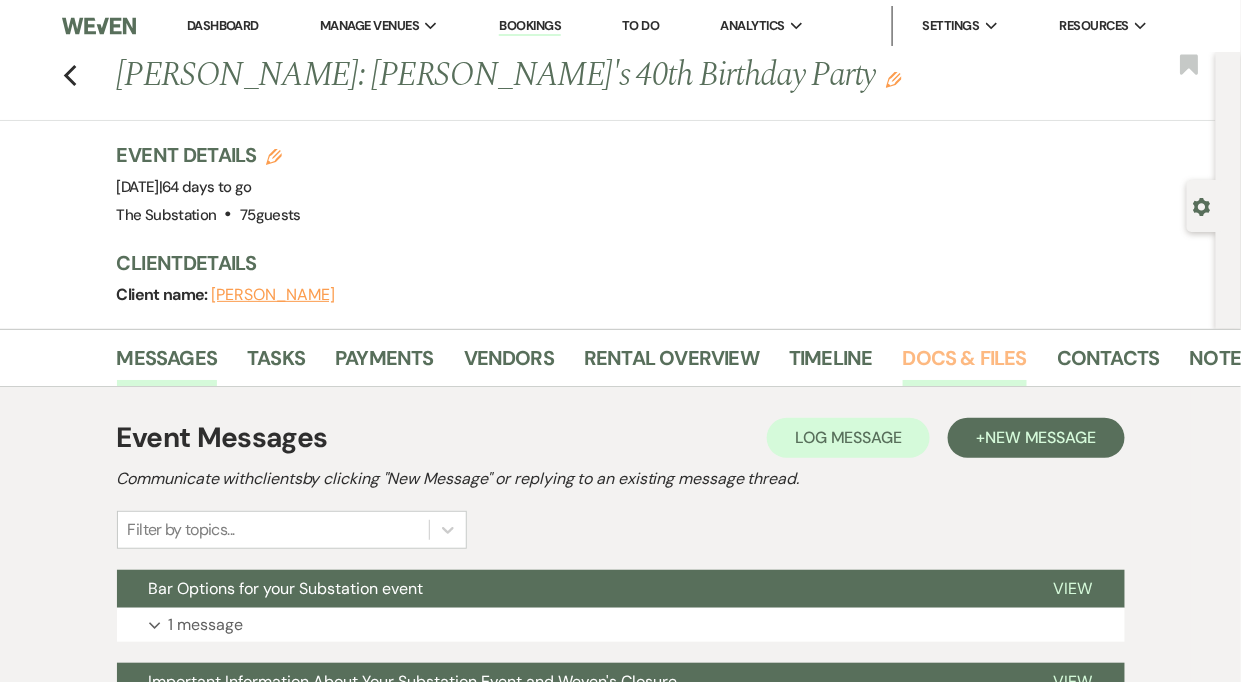 click on "Docs & Files" at bounding box center [965, 364] 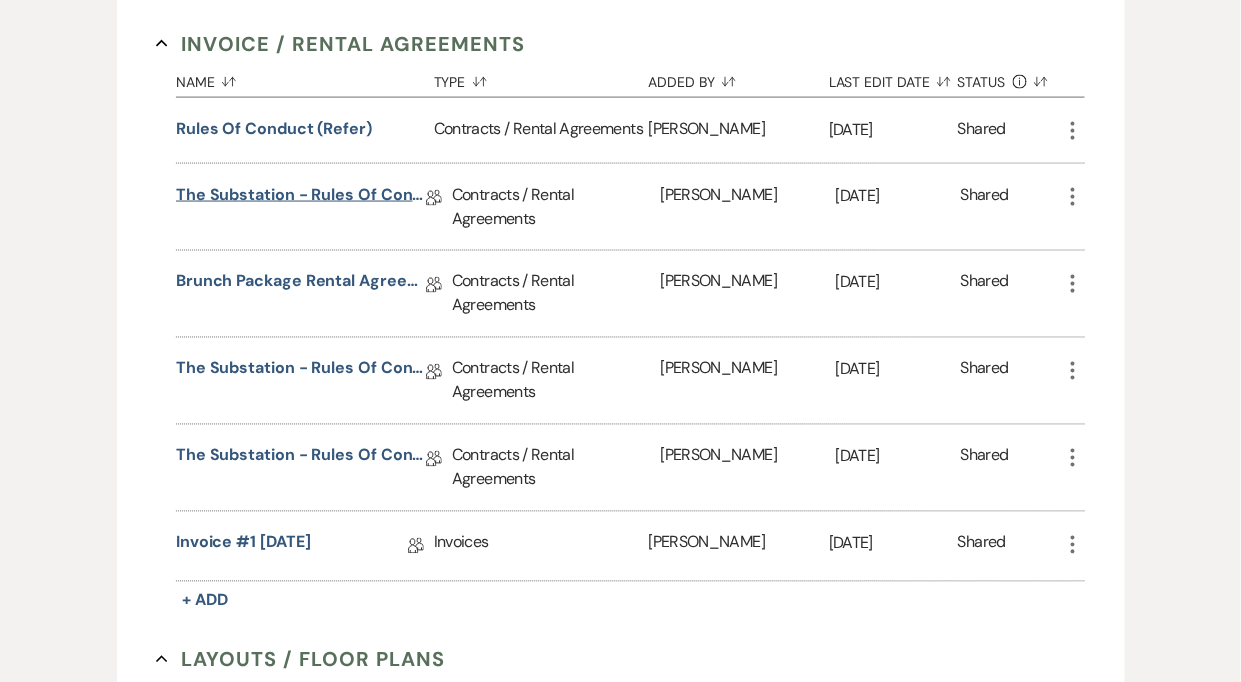 scroll, scrollTop: 750, scrollLeft: 0, axis: vertical 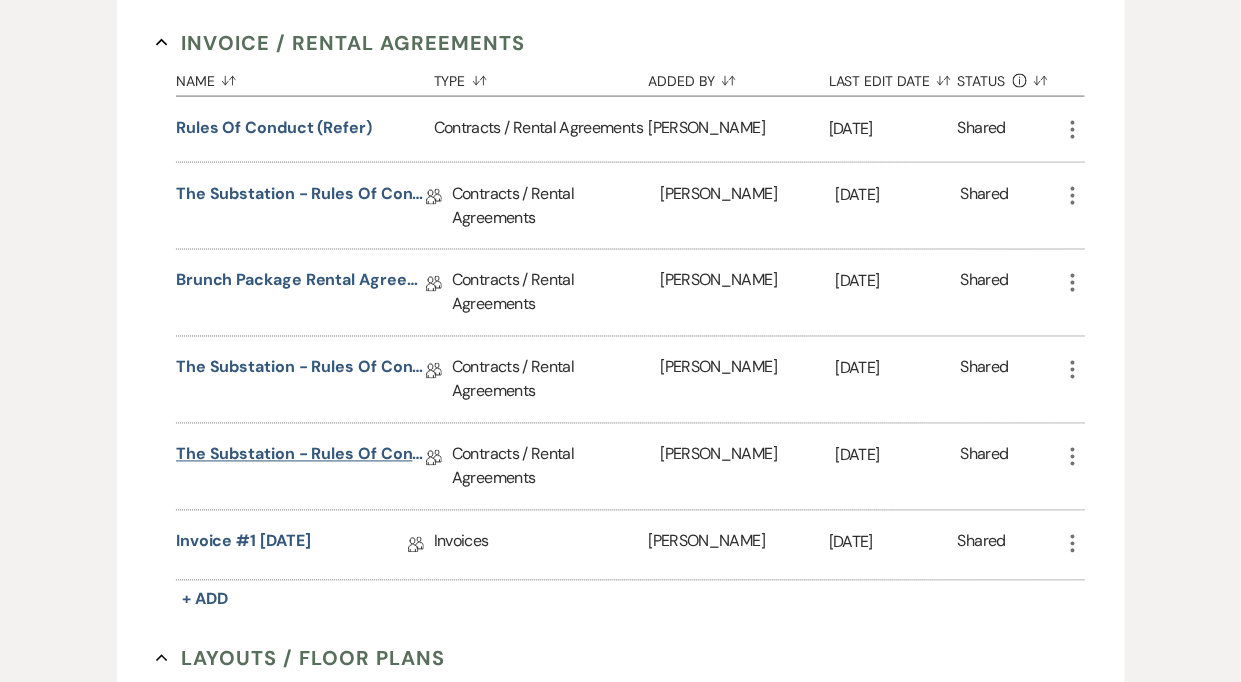 click on "The Substation - Rules of Conduct 2025" at bounding box center (301, 458) 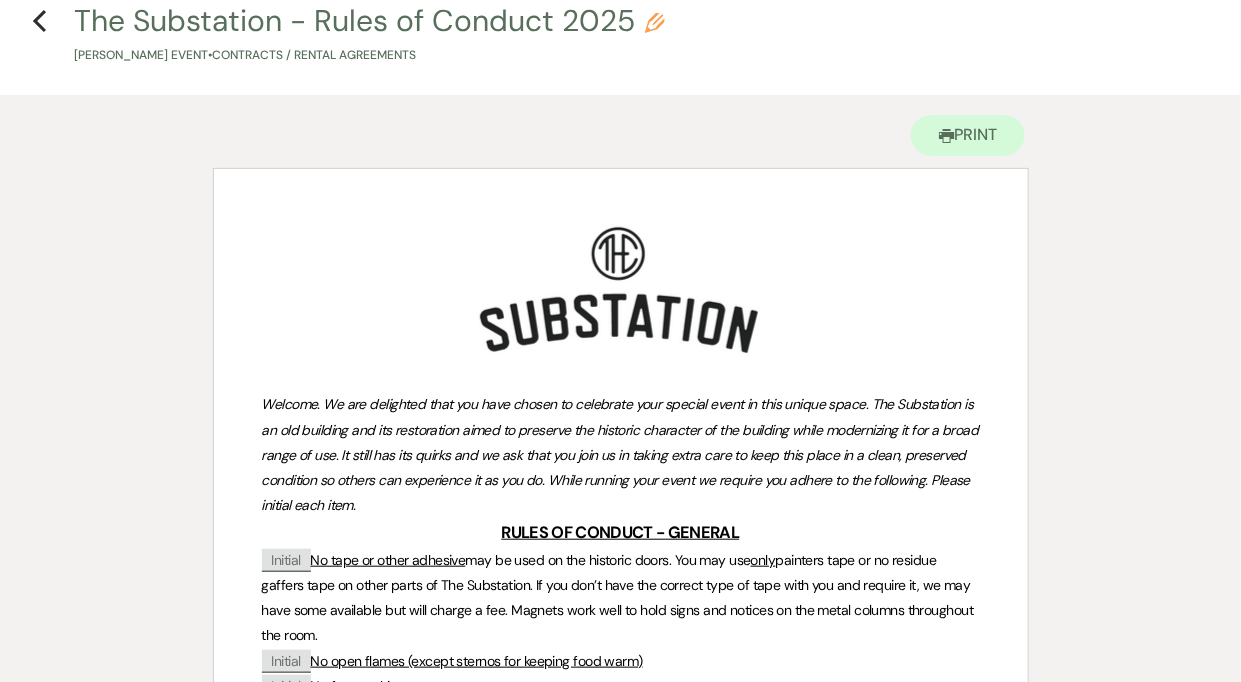 scroll, scrollTop: 100, scrollLeft: 0, axis: vertical 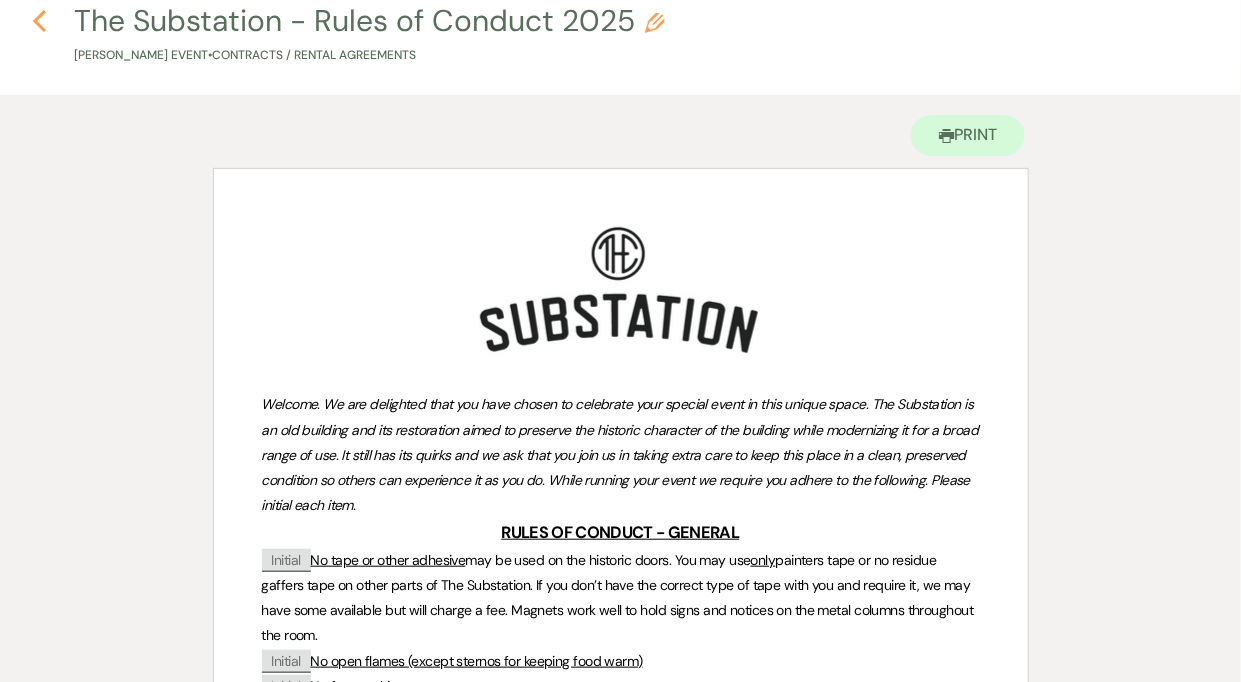click on "Previous" 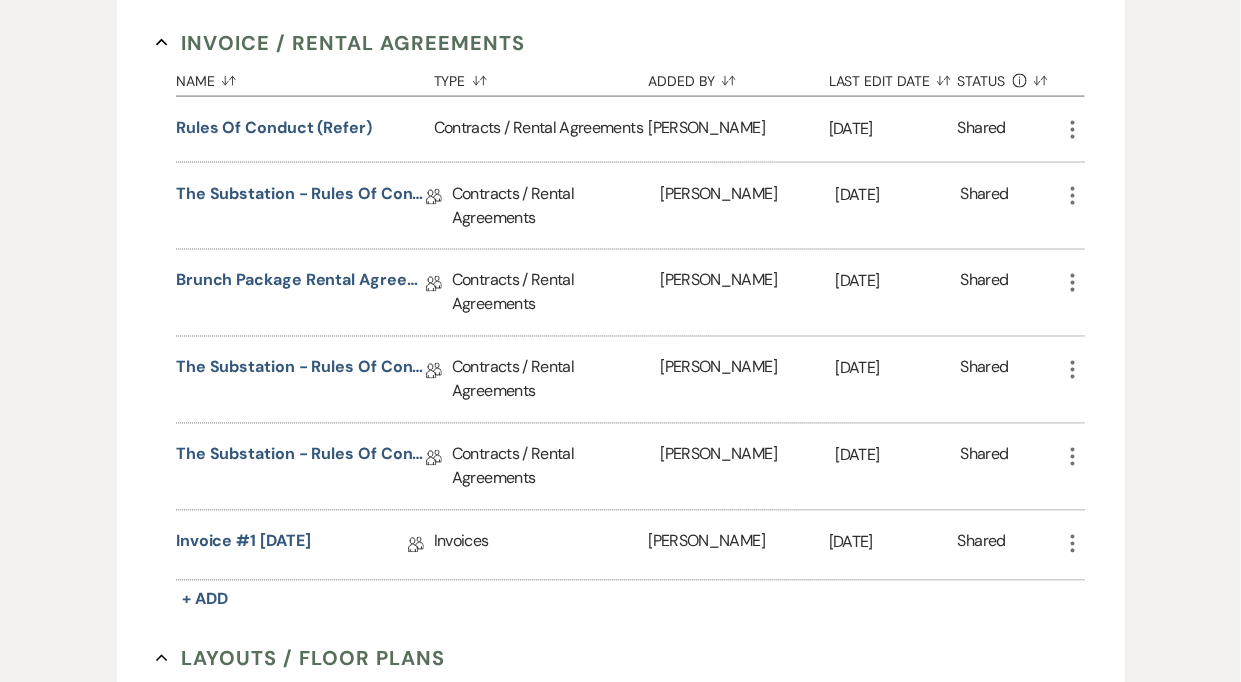click 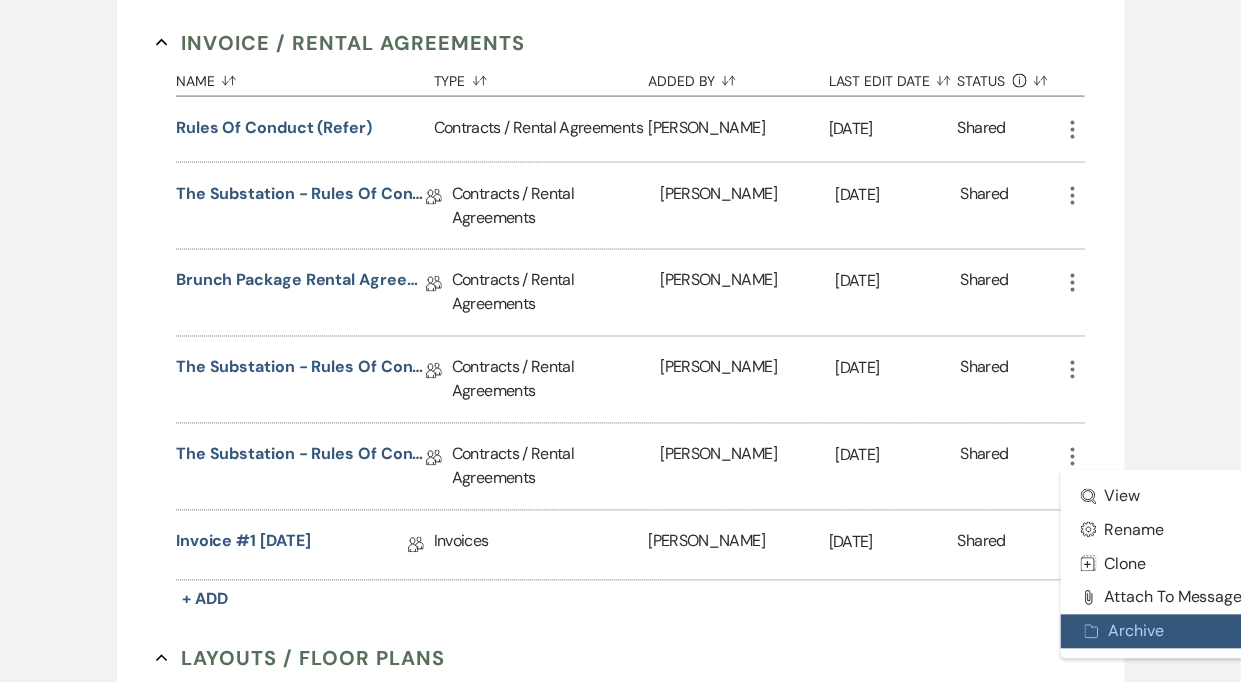 click on "Archive Archive" at bounding box center (1162, 632) 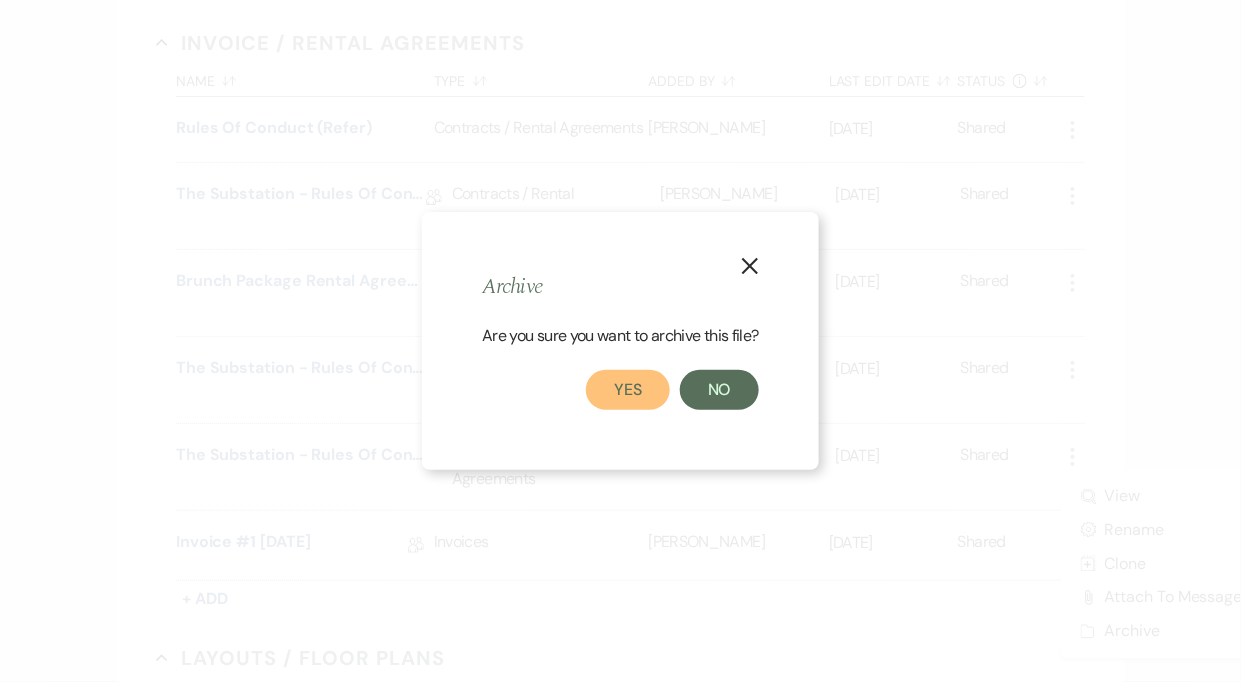 click on "Yes" at bounding box center [628, 390] 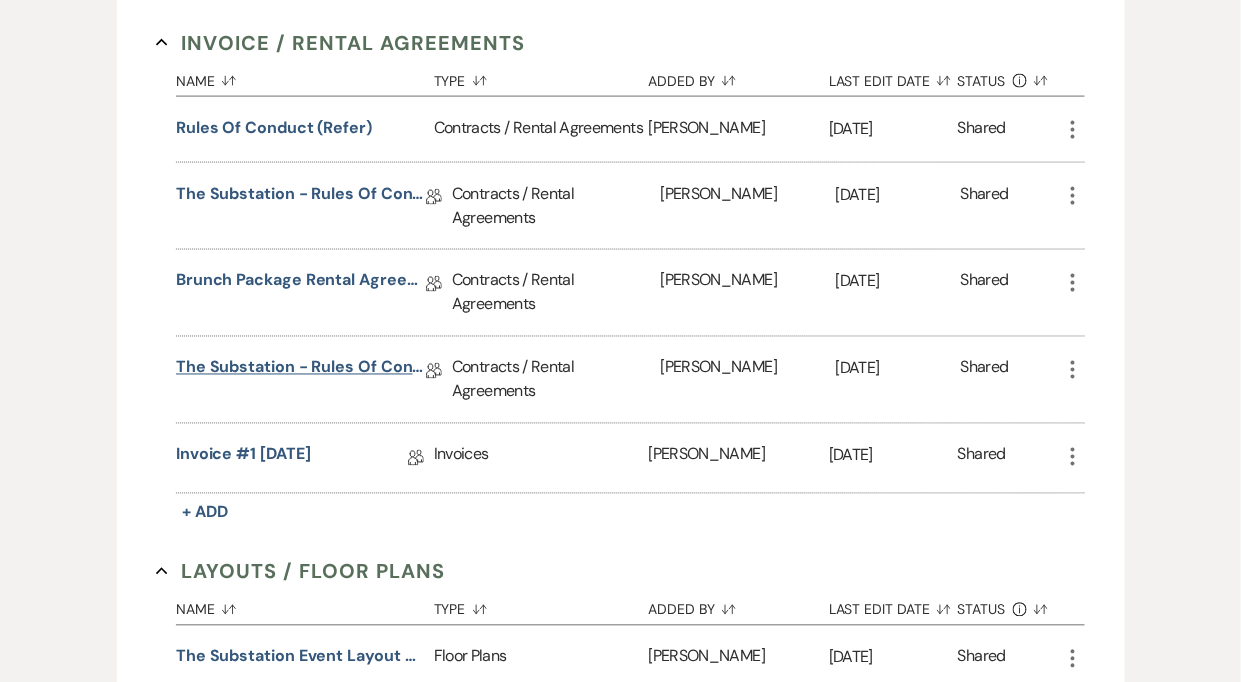 click on "The Substation - Rules of Conduct 2025" at bounding box center [301, 371] 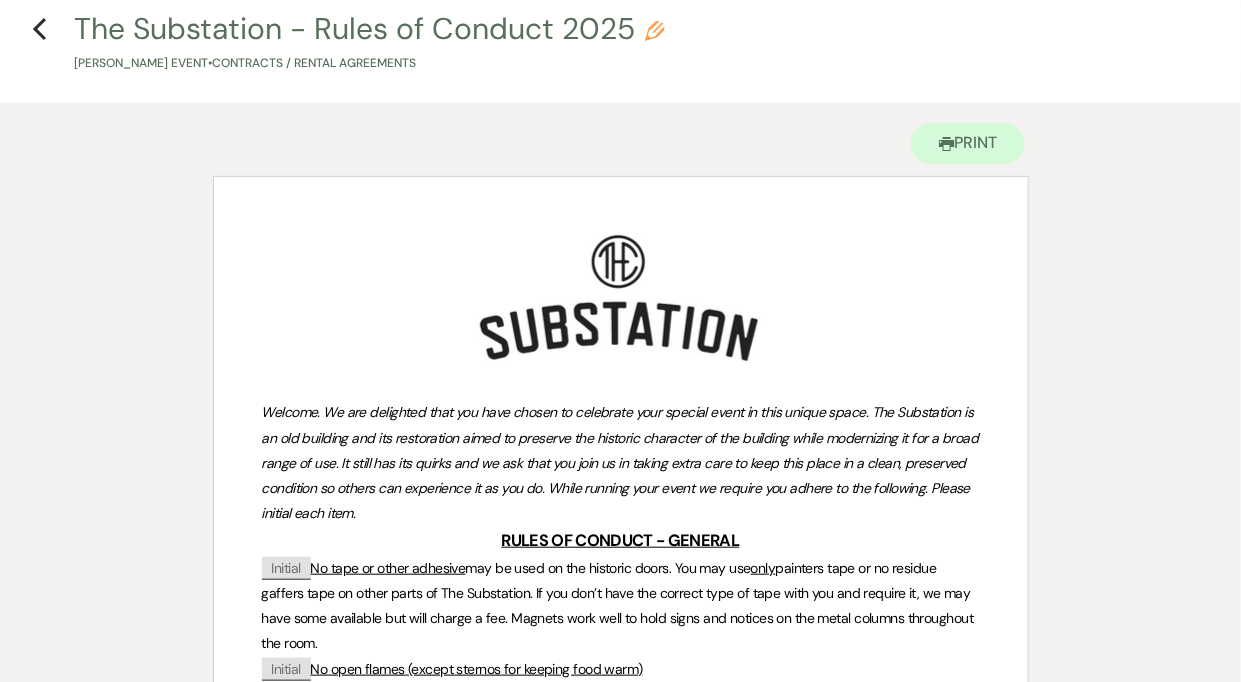 scroll, scrollTop: 126, scrollLeft: 0, axis: vertical 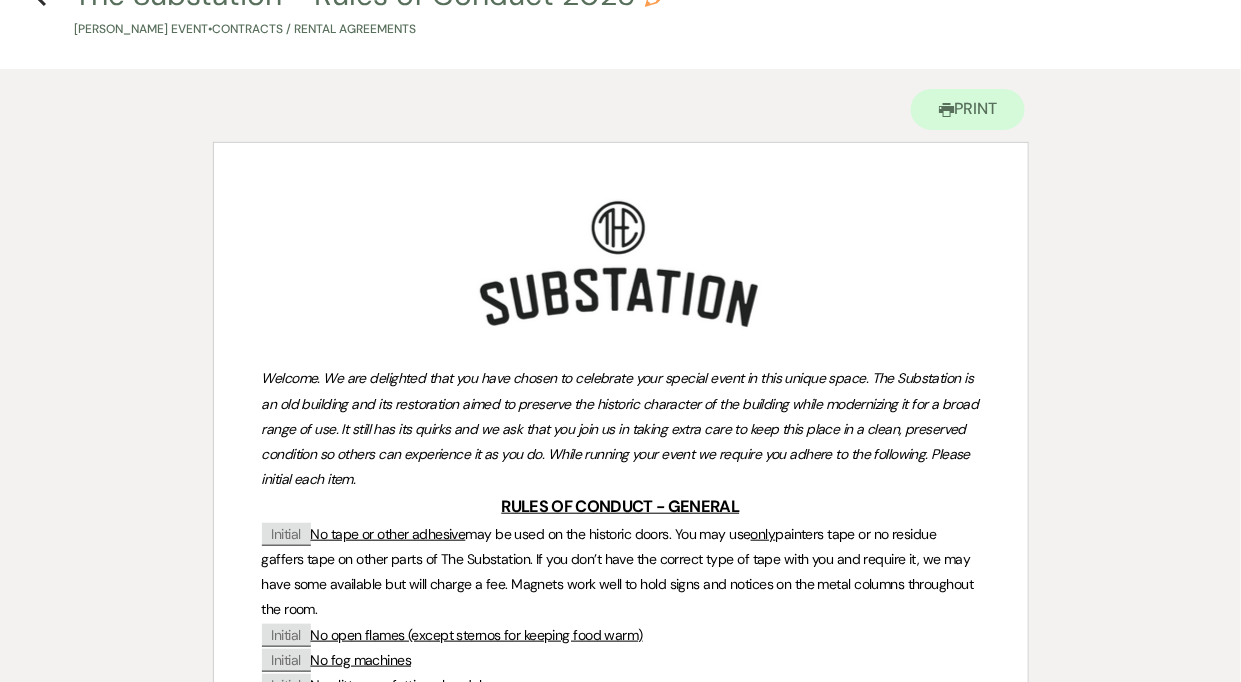 click on "Previous The Substation - Rules of Conduct 2025 Pencil Tim Follo's Event  •  Contracts / Rental Agreements" at bounding box center [620, 6] 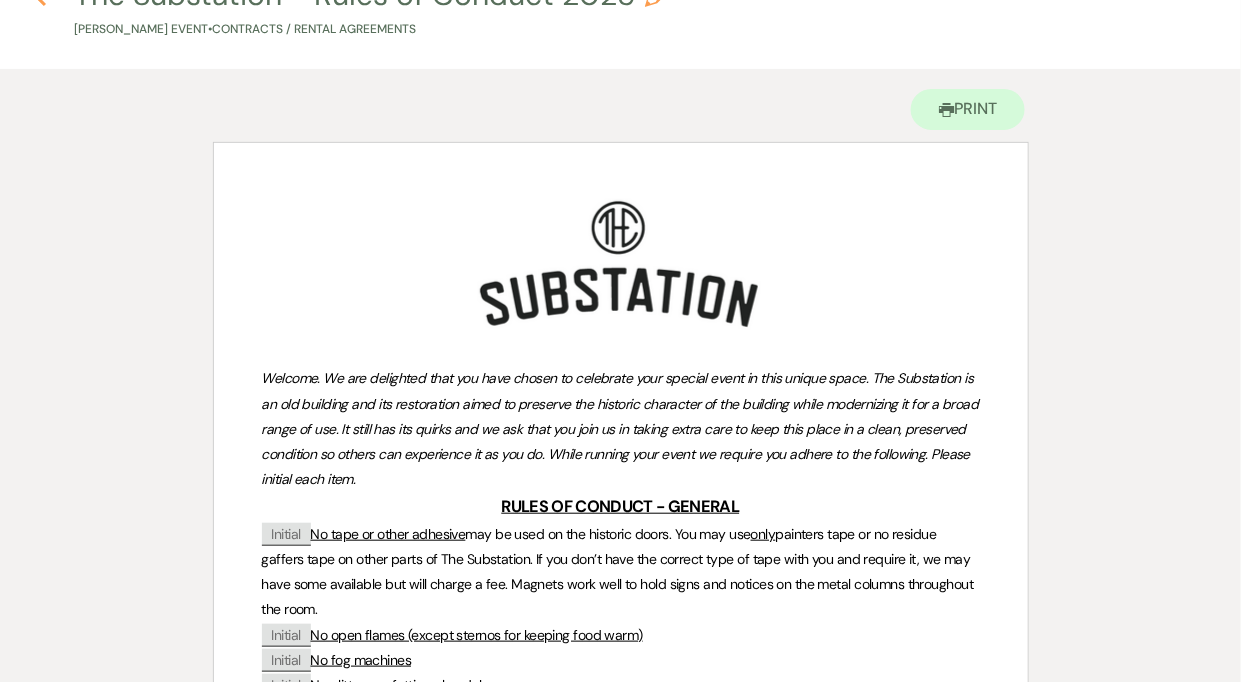 click 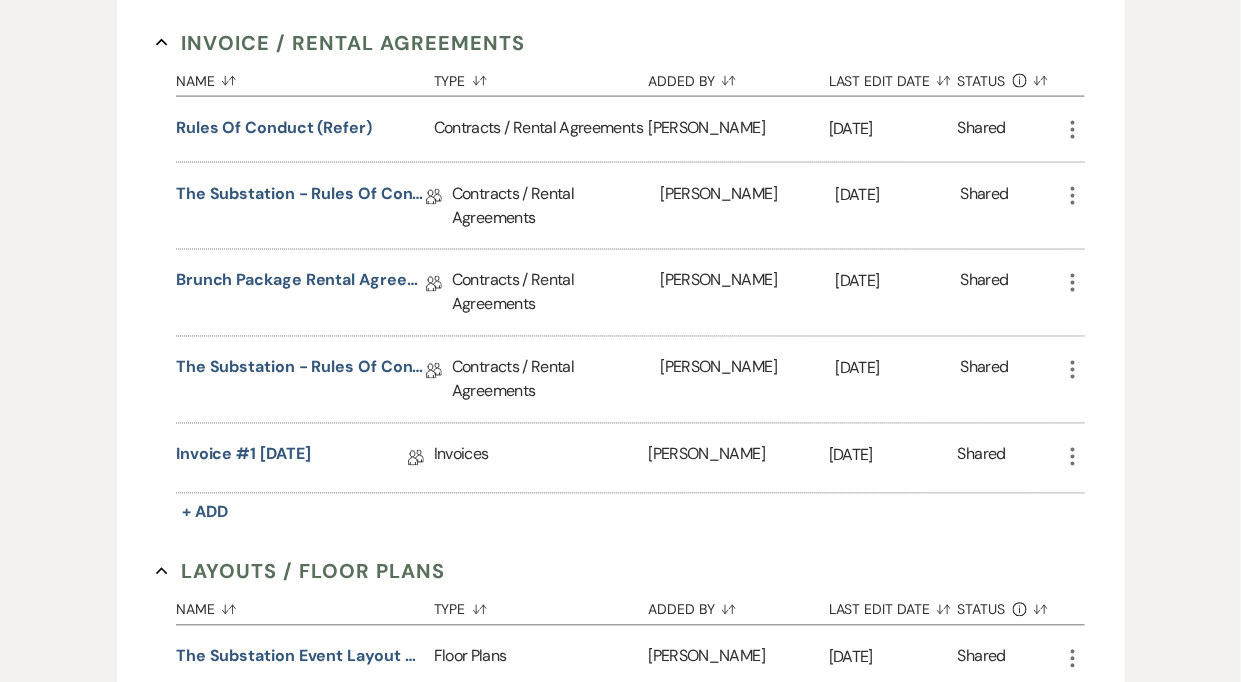 click 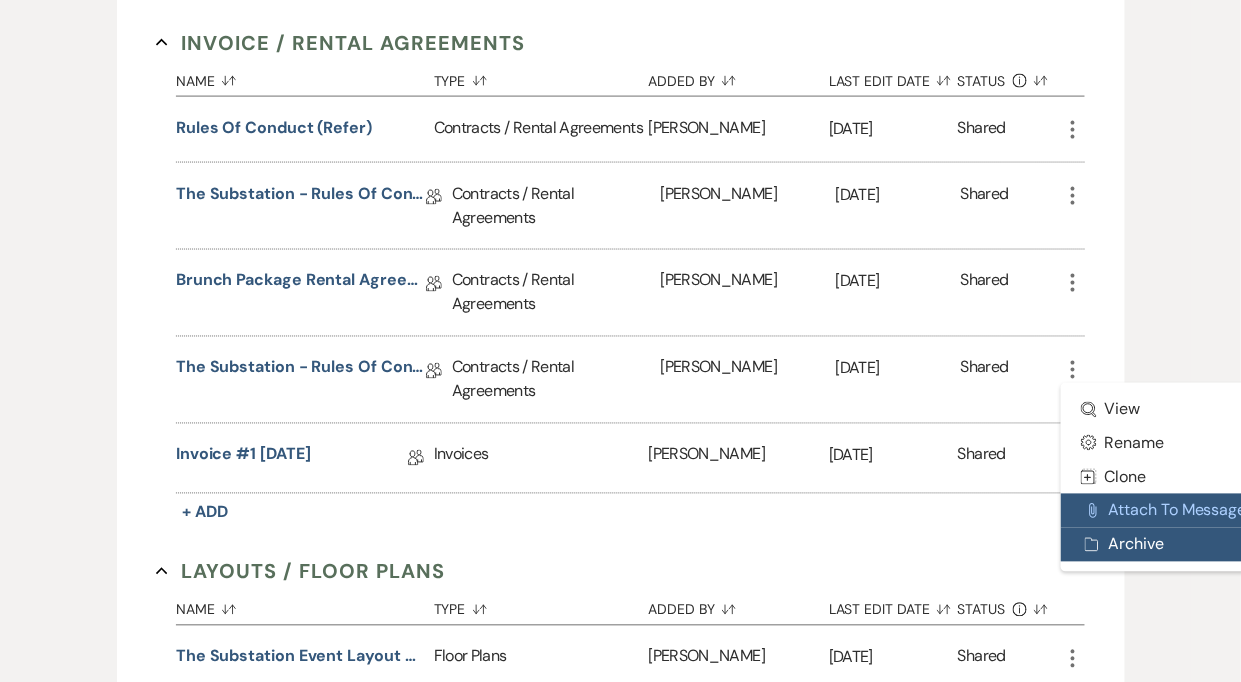 drag, startPoint x: 1104, startPoint y: 519, endPoint x: 1110, endPoint y: 540, distance: 21.84033 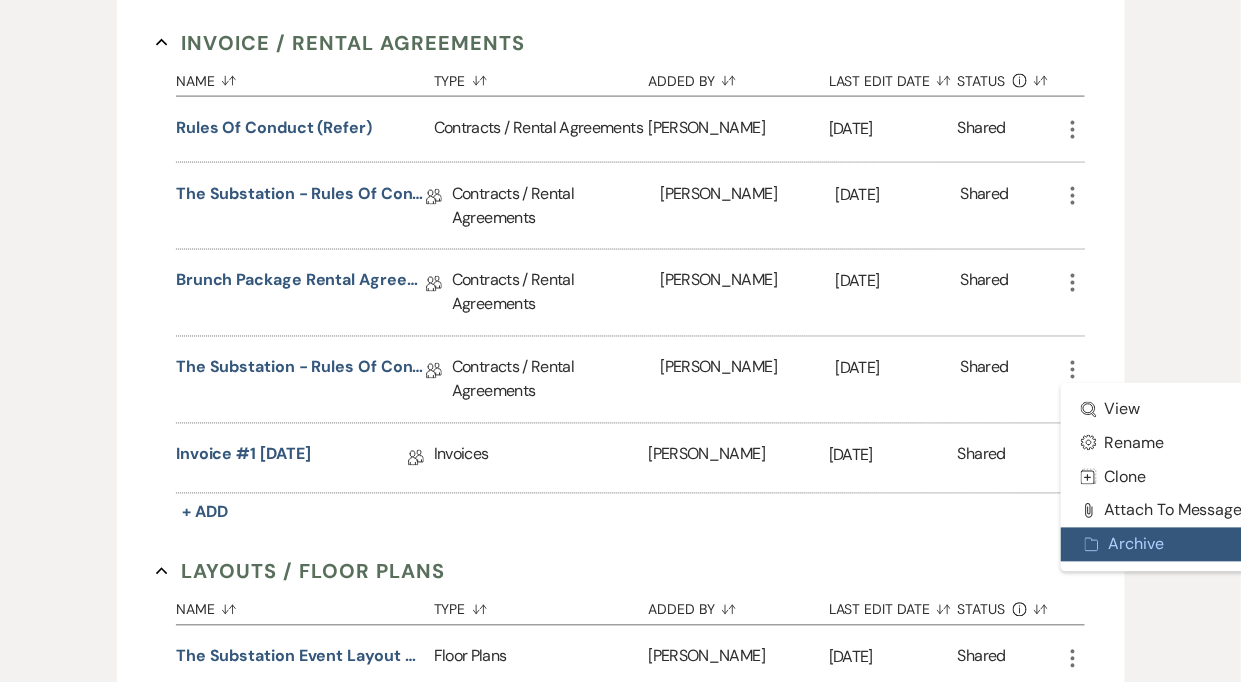 click on "Archive Archive" at bounding box center (1162, 545) 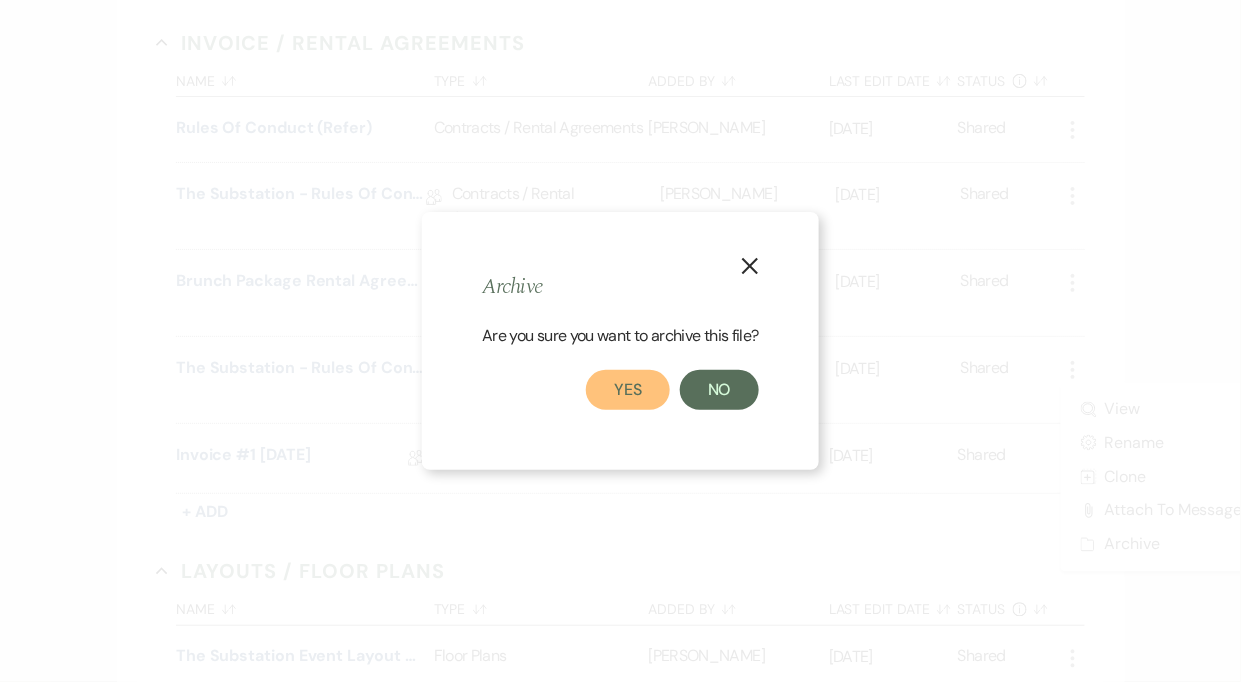 click on "Yes" at bounding box center [628, 390] 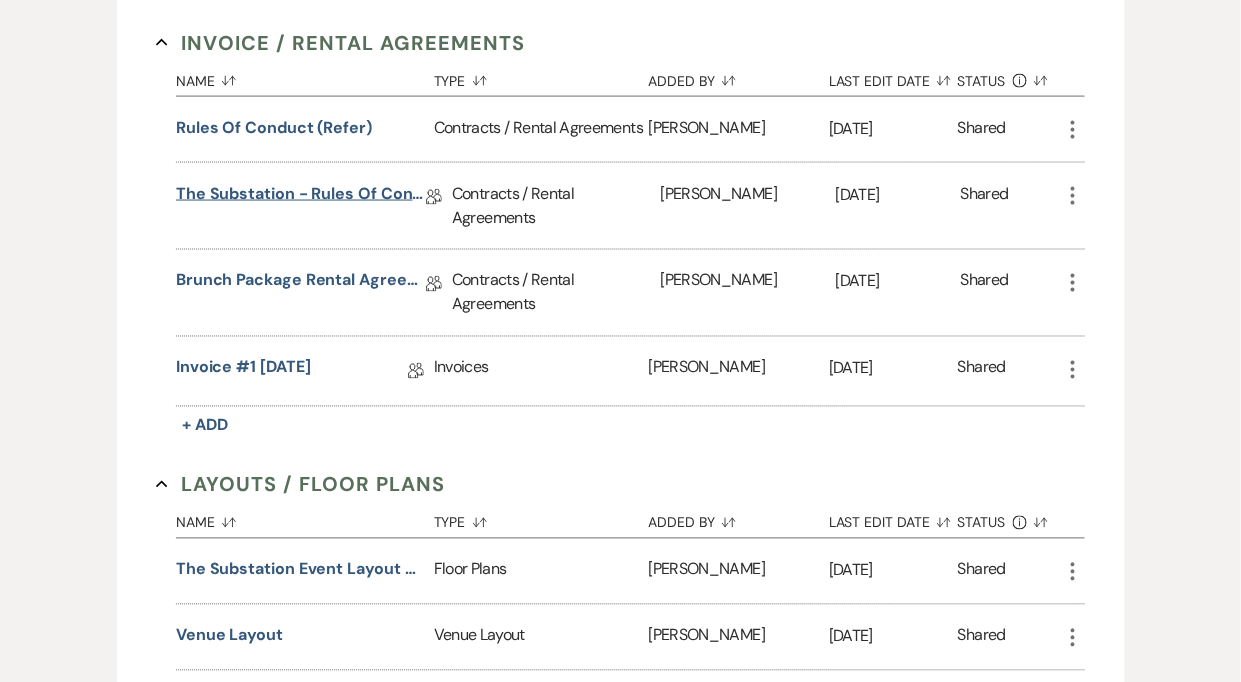 click on "The Substation - Rules of Conduct 2025" at bounding box center [301, 197] 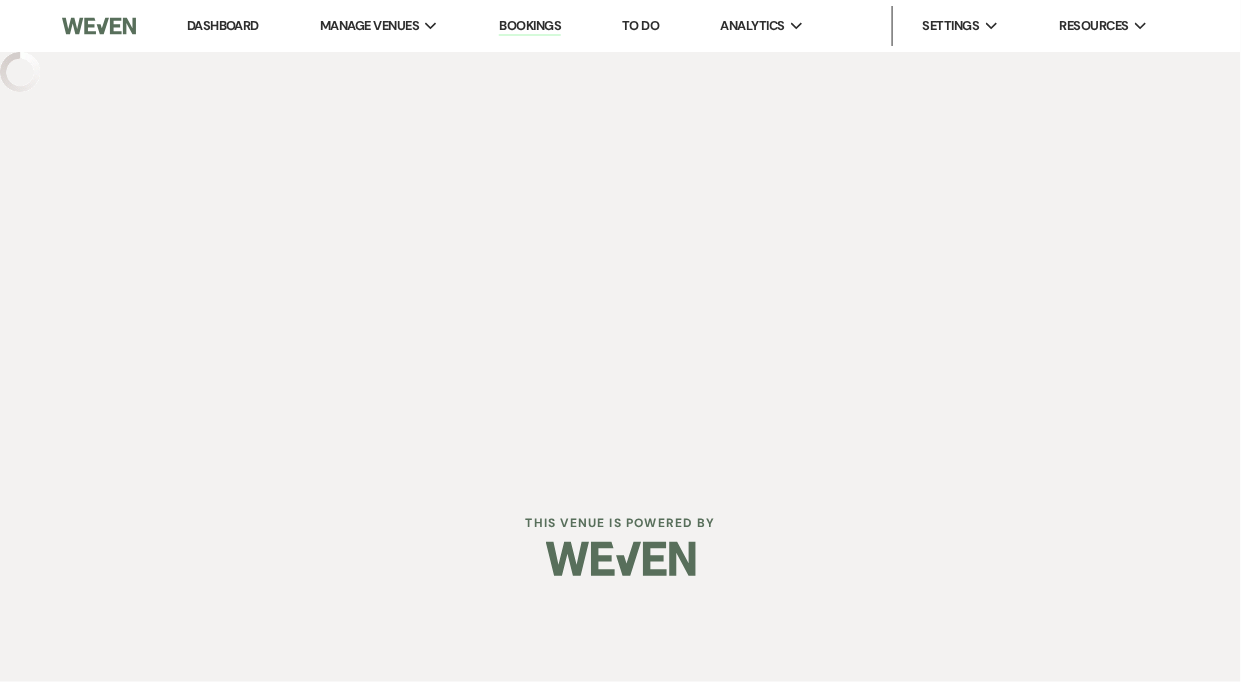 scroll, scrollTop: 0, scrollLeft: 0, axis: both 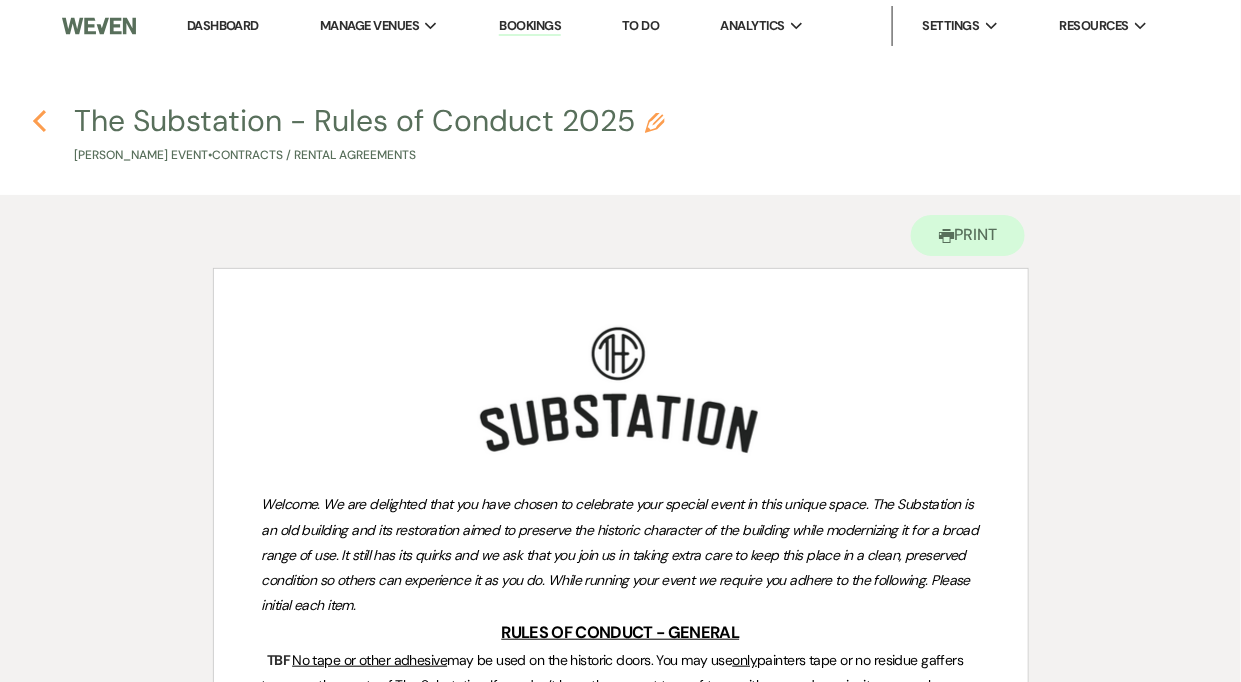 click on "Previous" 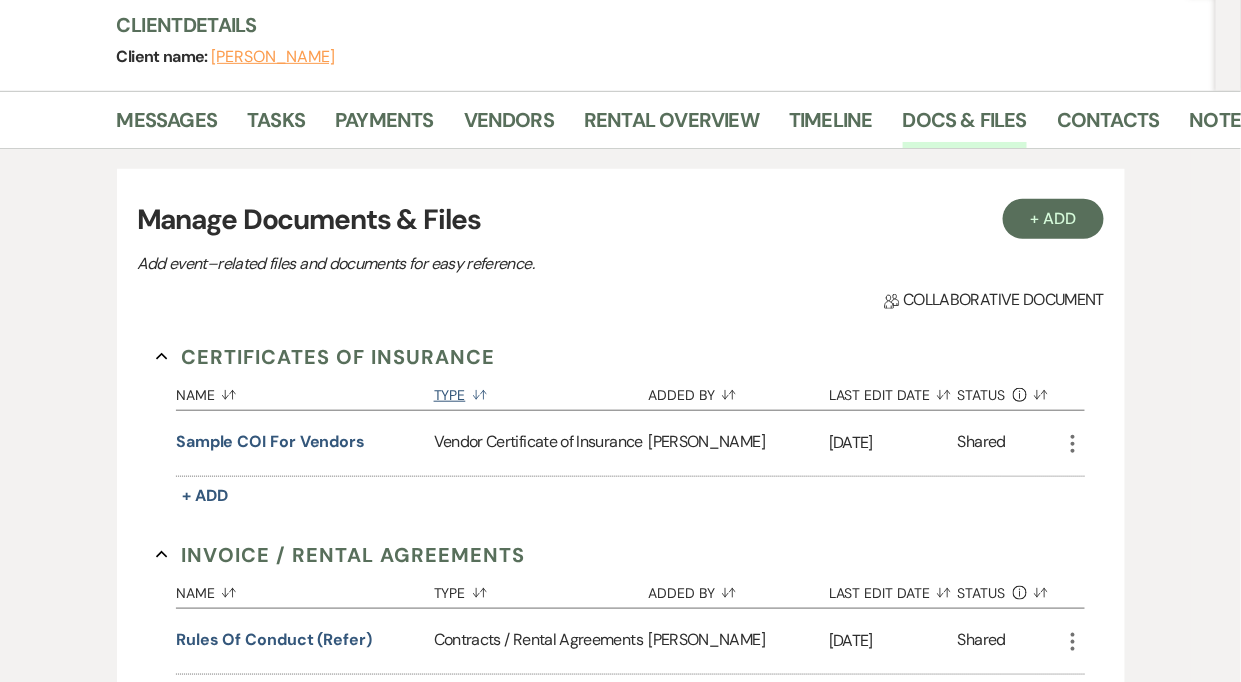 scroll, scrollTop: 11, scrollLeft: 0, axis: vertical 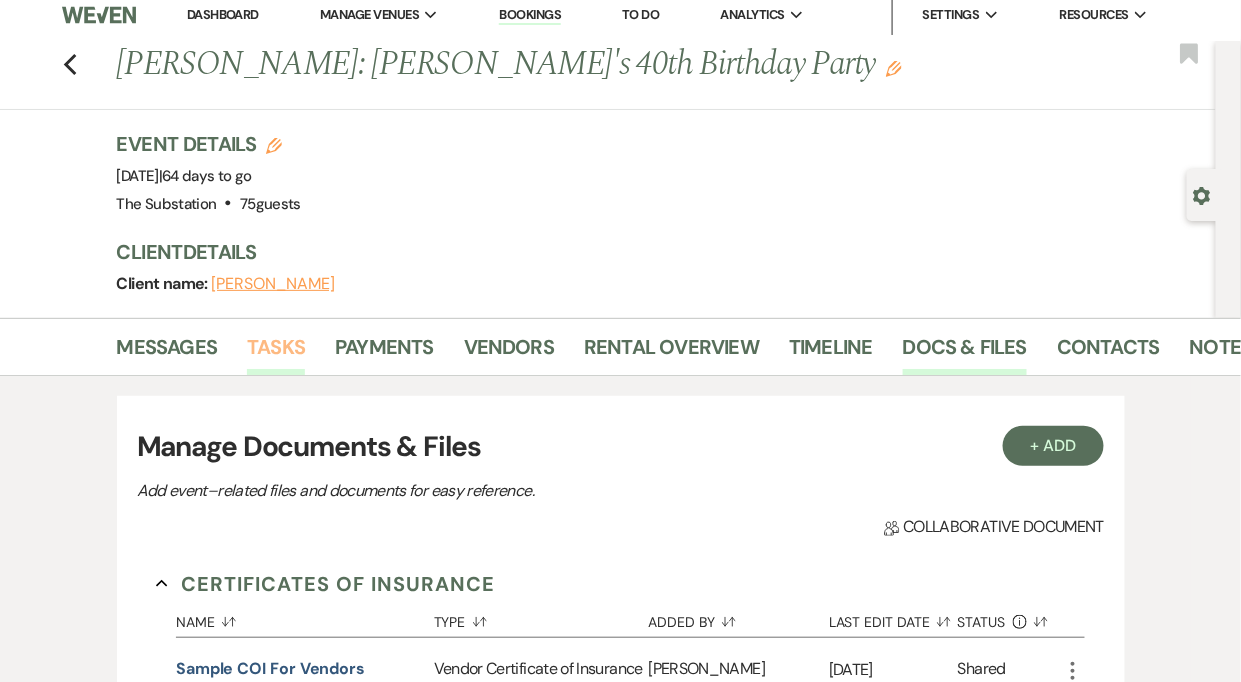 click on "Tasks" at bounding box center [276, 353] 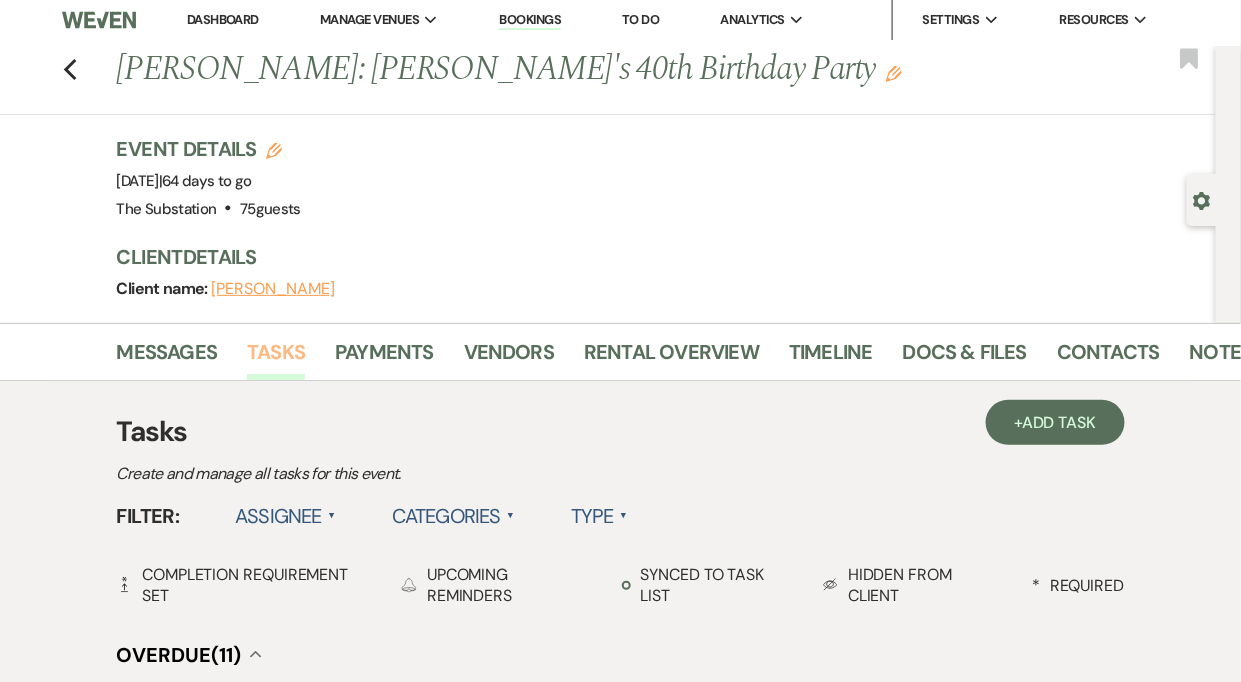 scroll, scrollTop: 26, scrollLeft: 0, axis: vertical 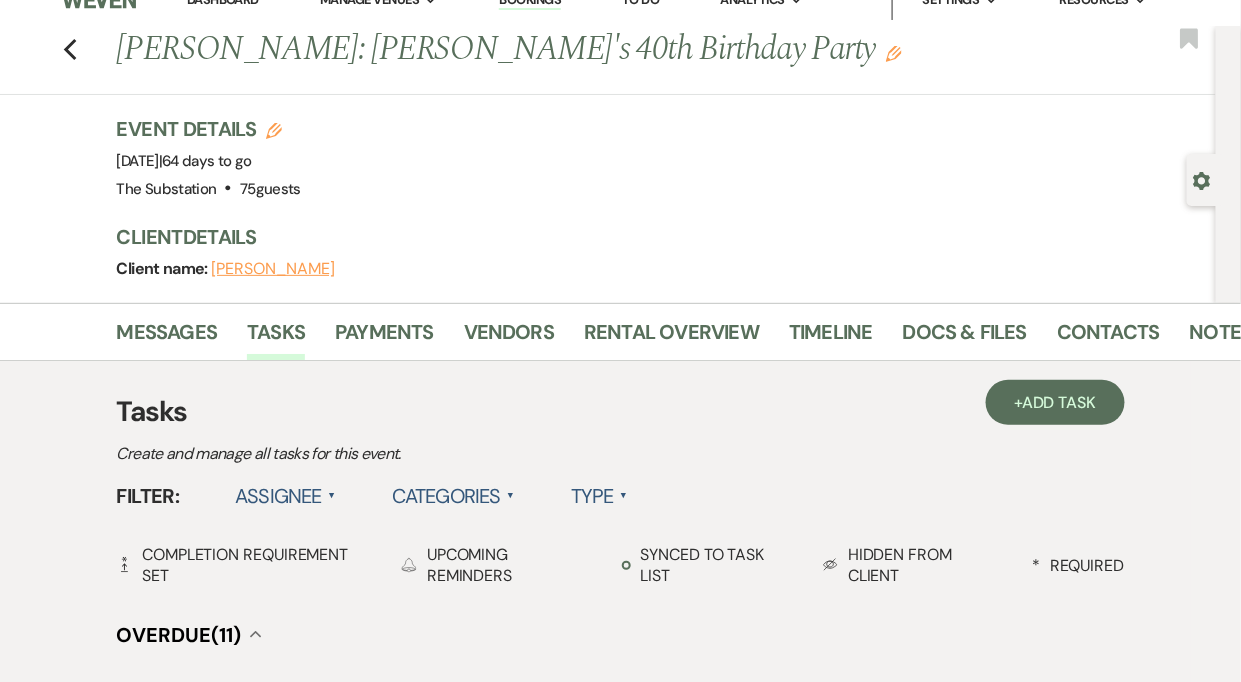 click on "Assignee   ▲" at bounding box center (285, 496) 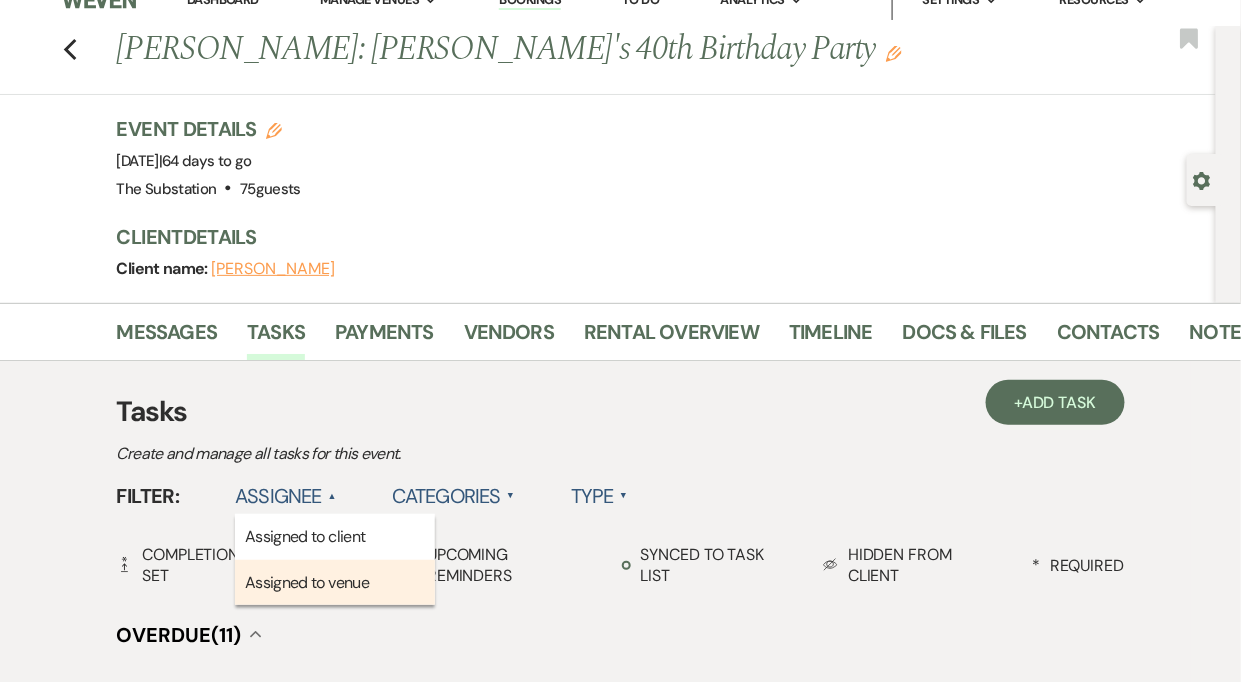 click on "Assigned to venue" at bounding box center (335, 583) 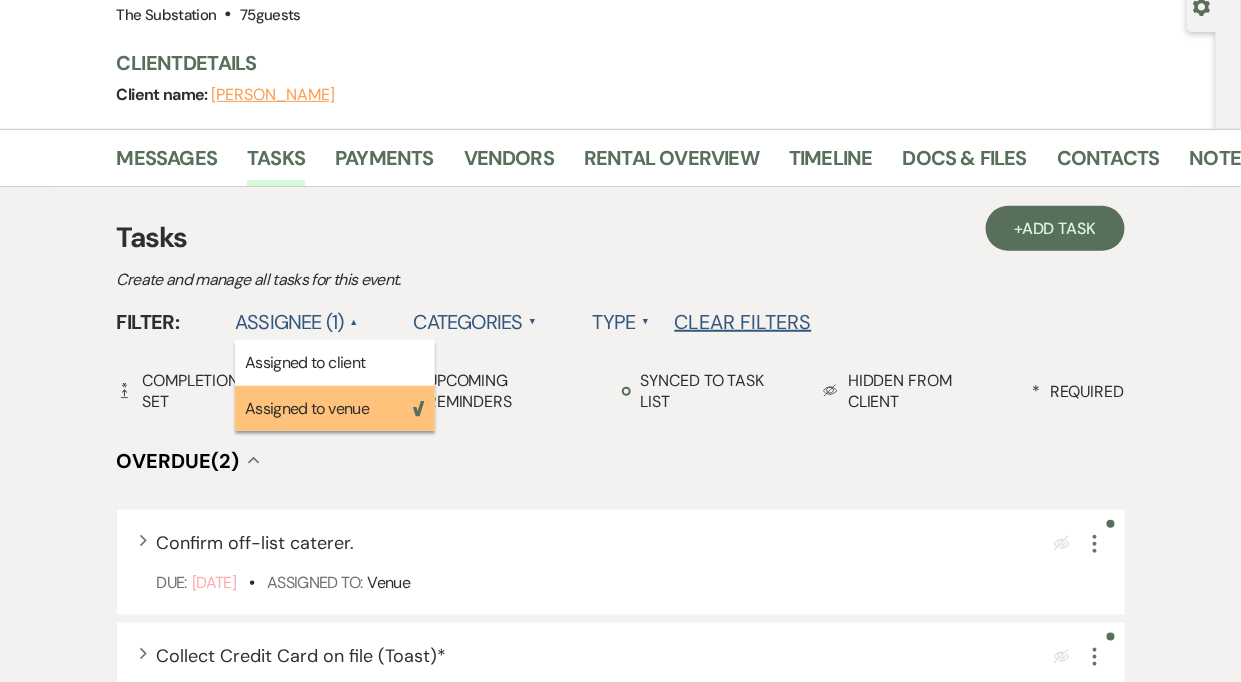 scroll, scrollTop: 0, scrollLeft: 0, axis: both 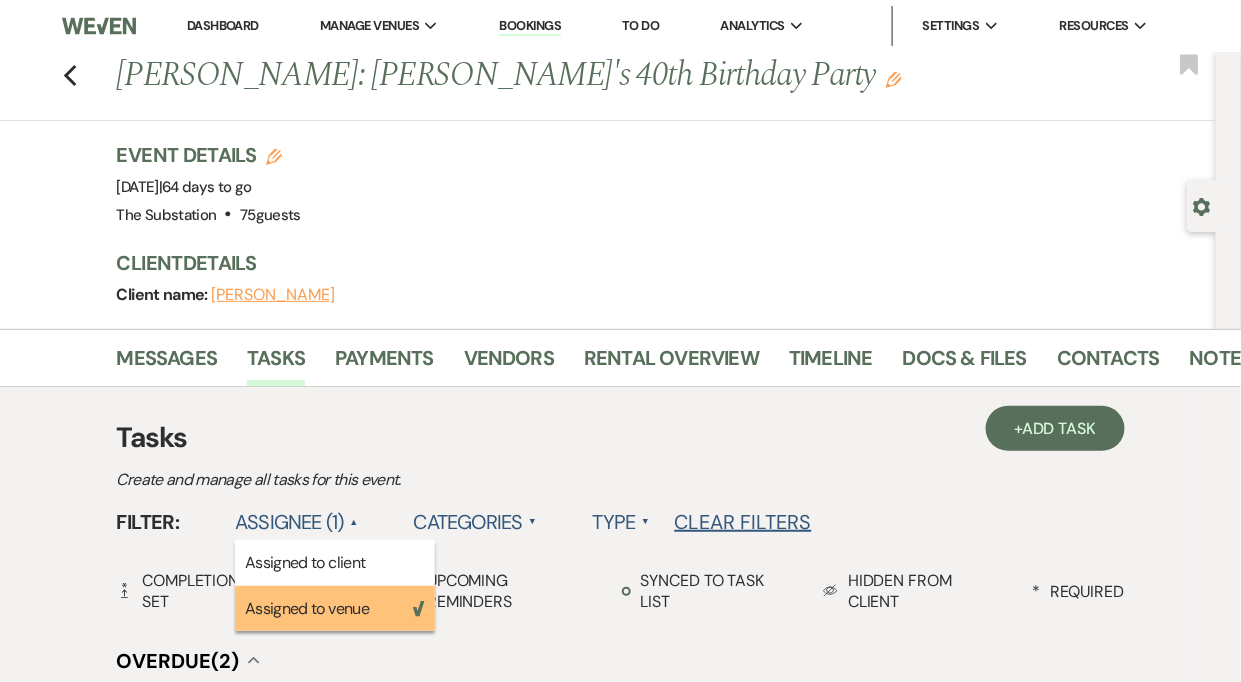 click on "Dashboard" at bounding box center [223, 26] 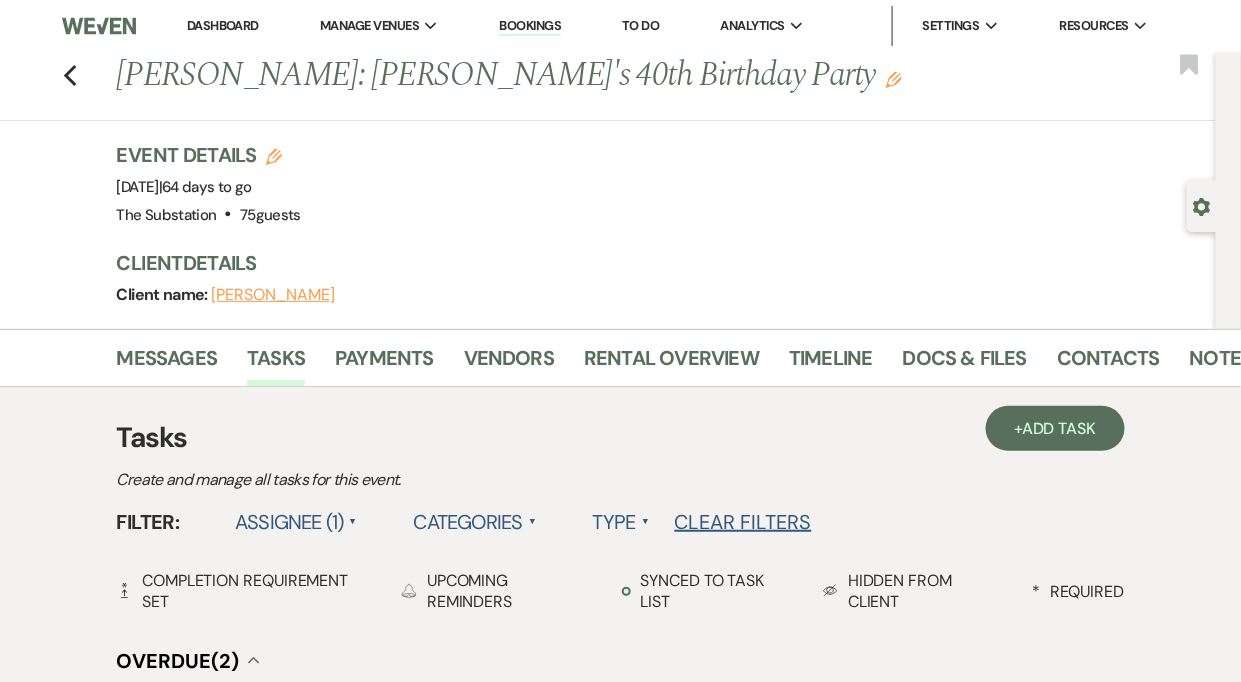 click on "Dashboard" at bounding box center [223, 25] 